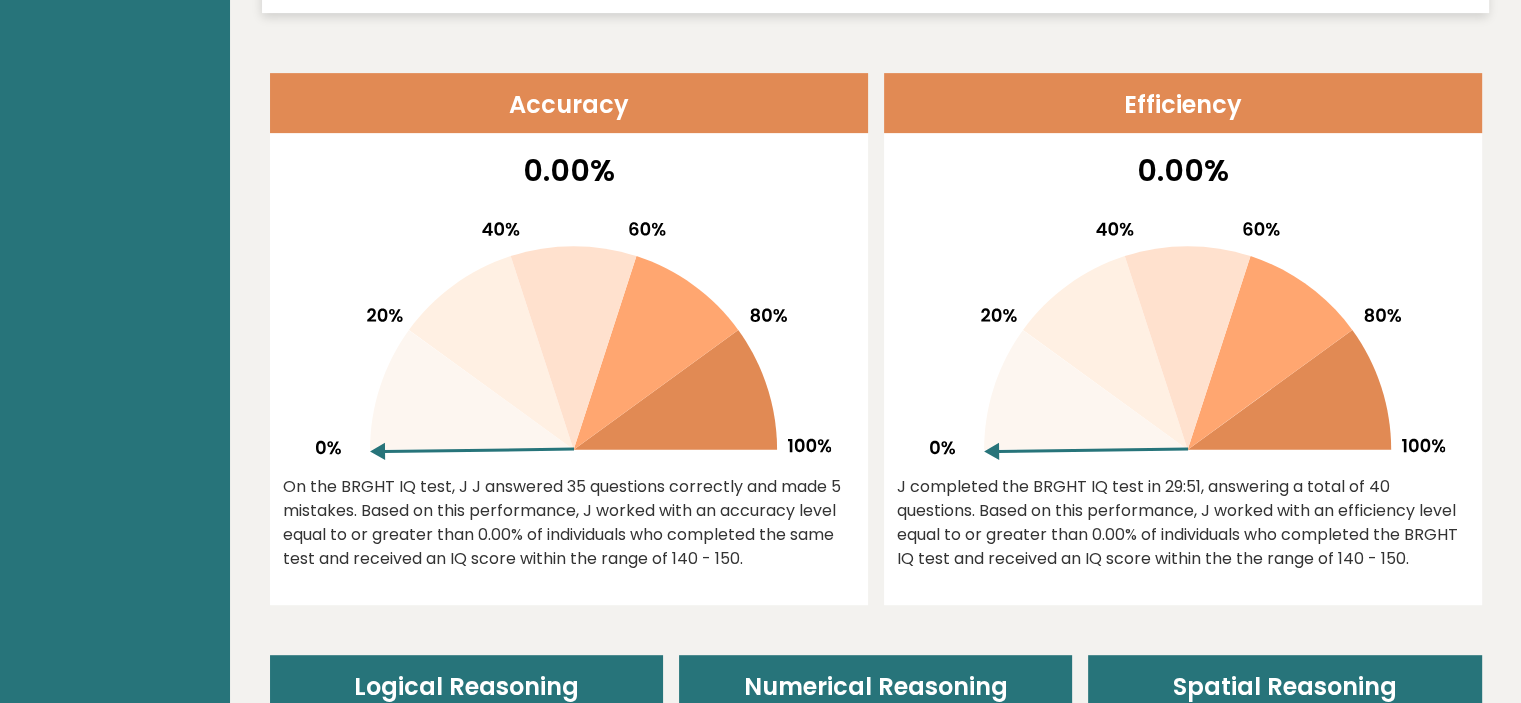scroll, scrollTop: 0, scrollLeft: 0, axis: both 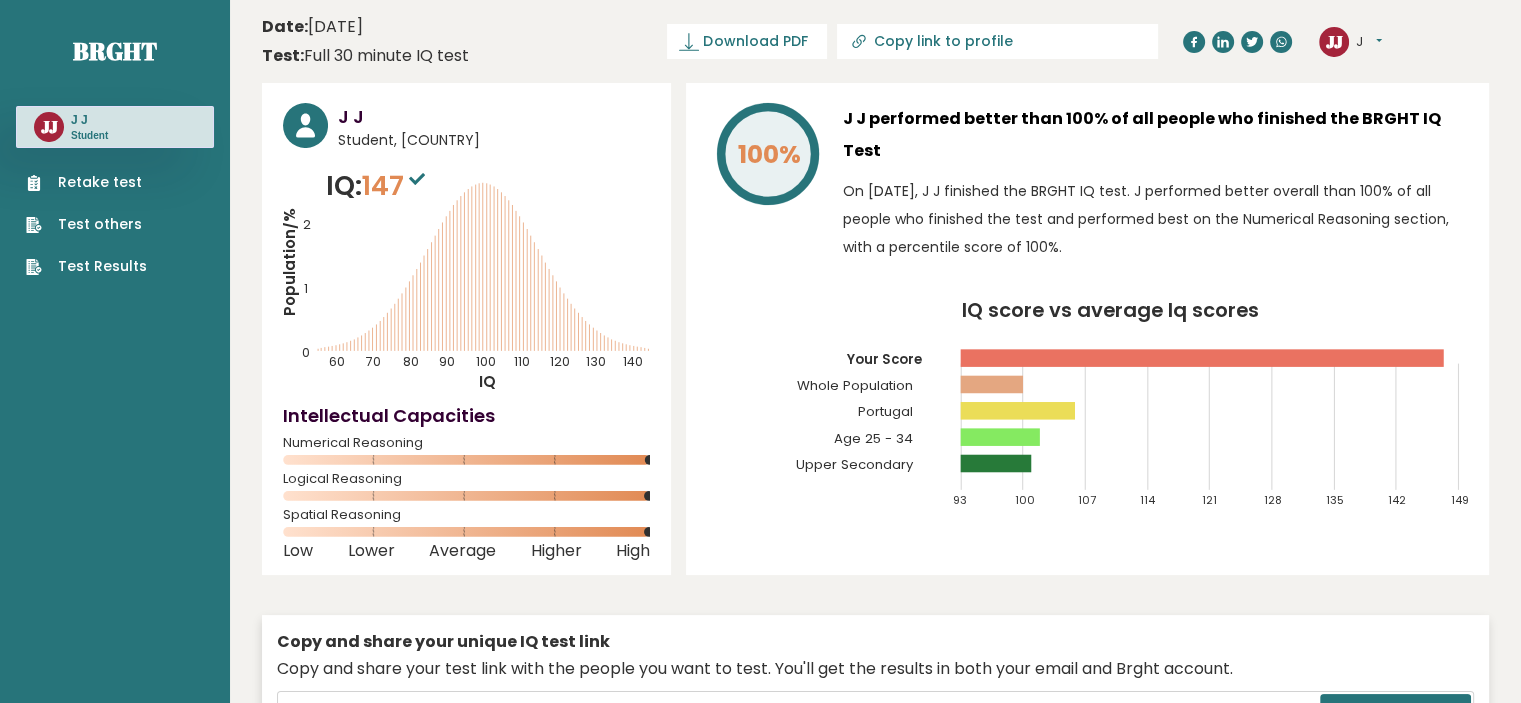 click on "Retake test" at bounding box center (86, 182) 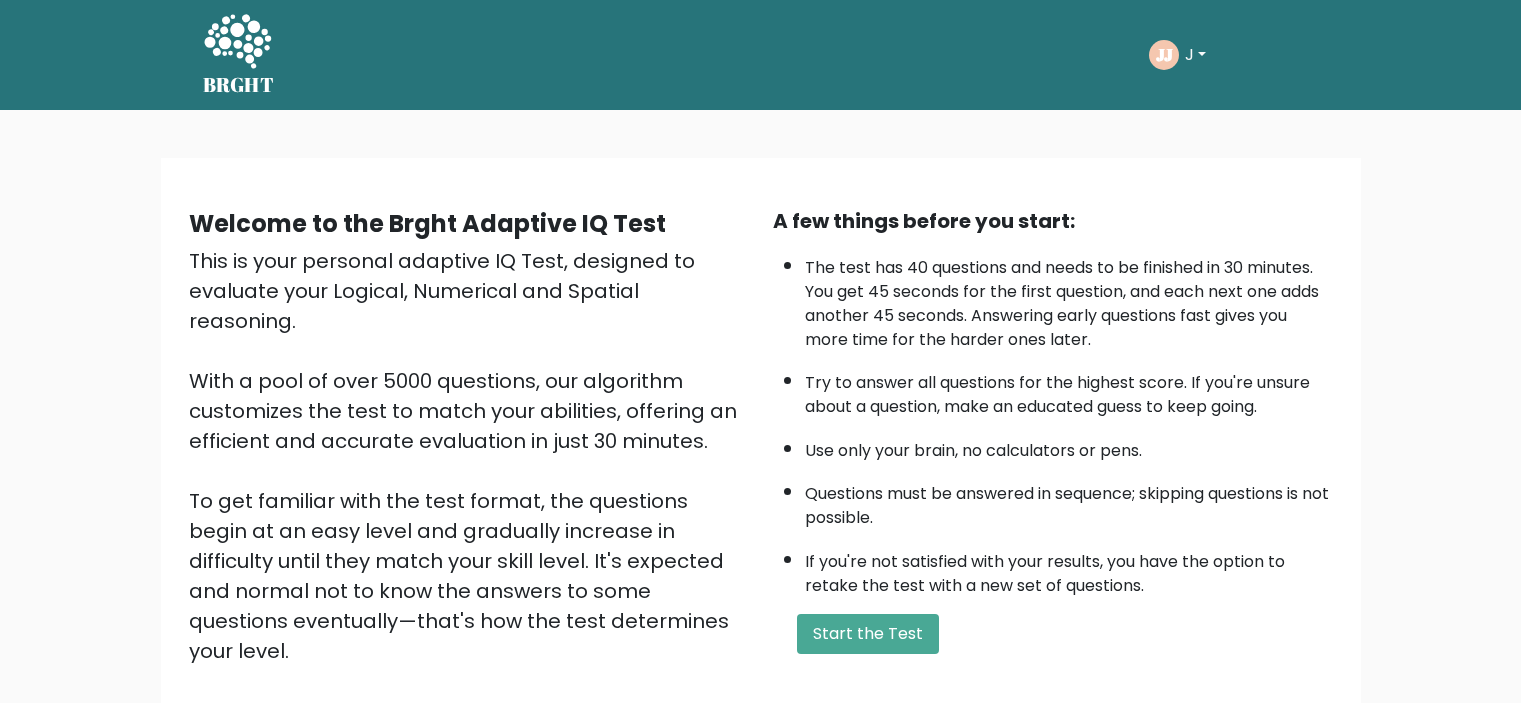 scroll, scrollTop: 0, scrollLeft: 0, axis: both 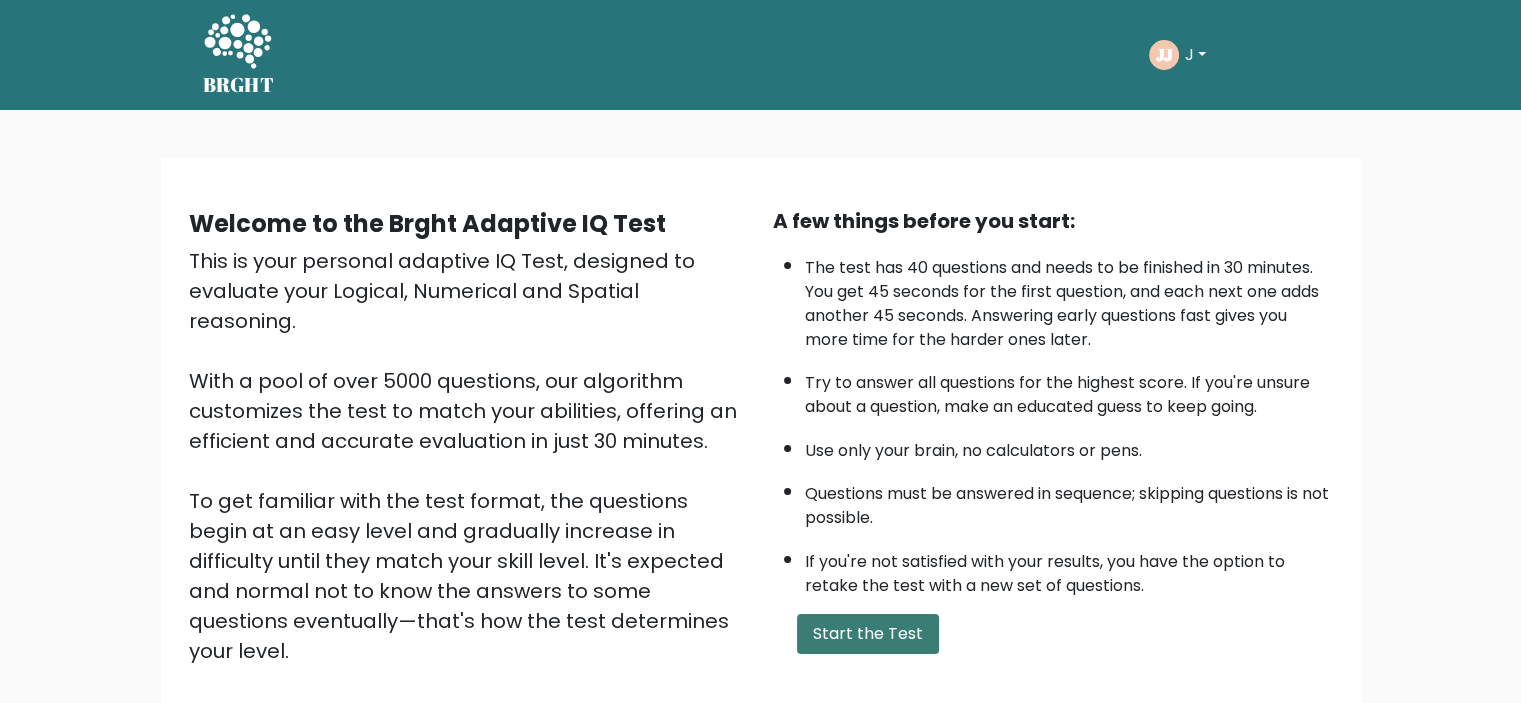 click on "Start the Test" at bounding box center (868, 634) 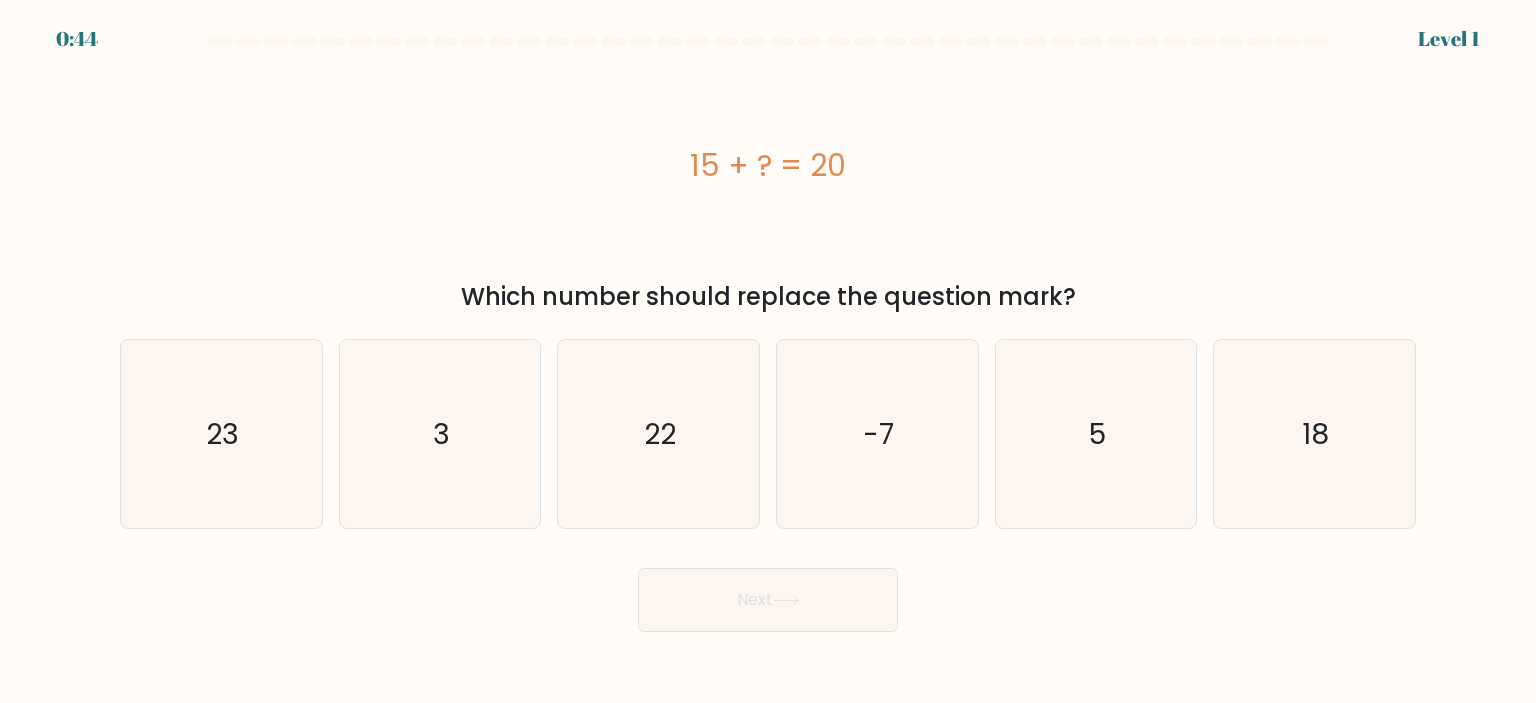 scroll, scrollTop: 0, scrollLeft: 0, axis: both 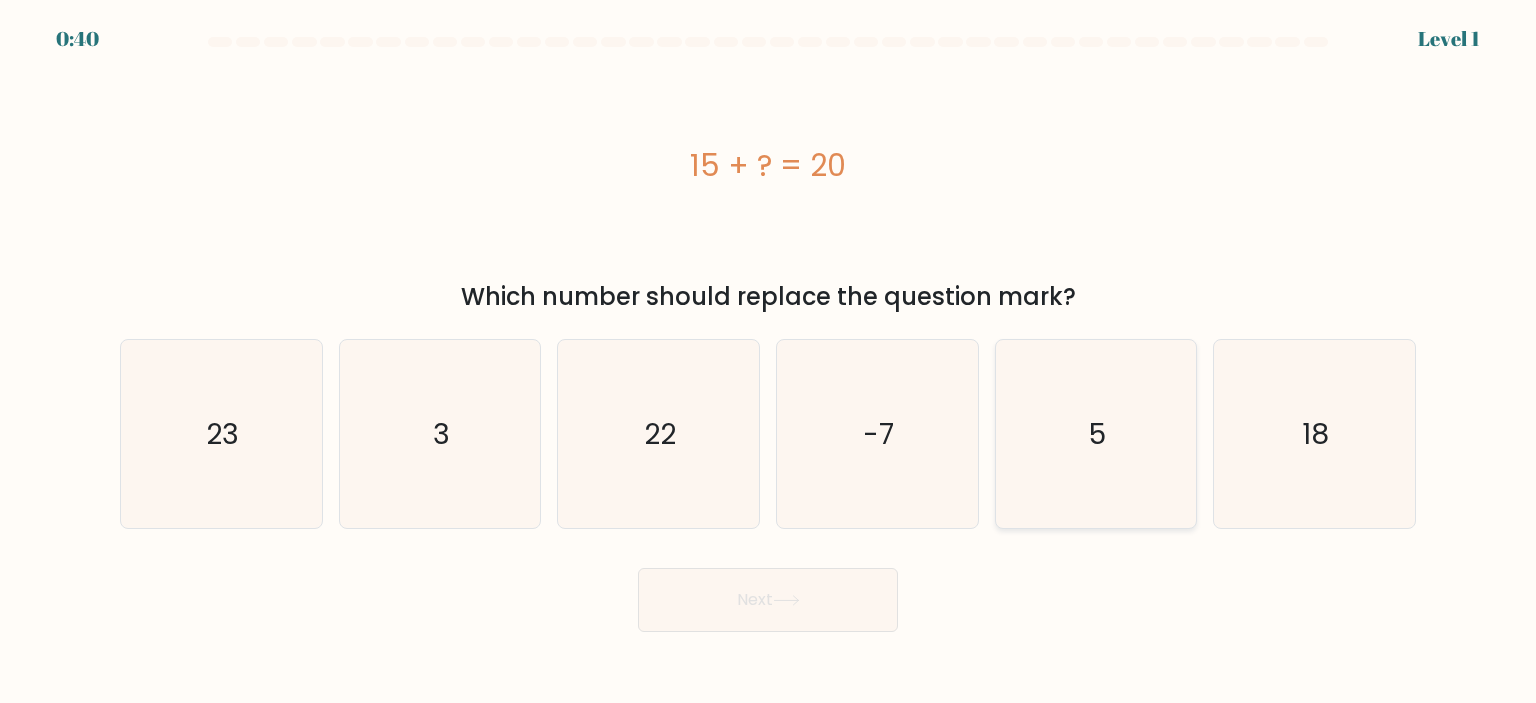 click on "5" 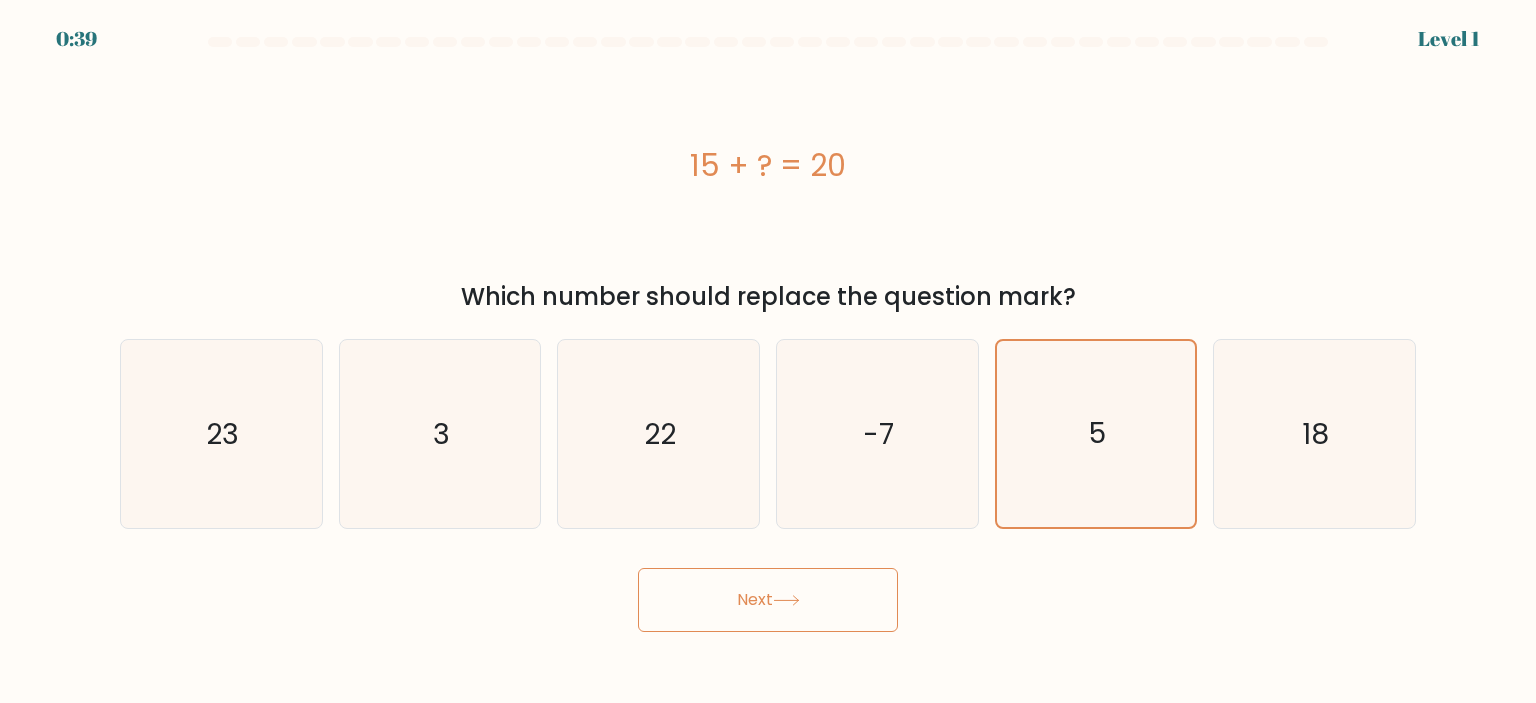 click on "Next" at bounding box center [768, 600] 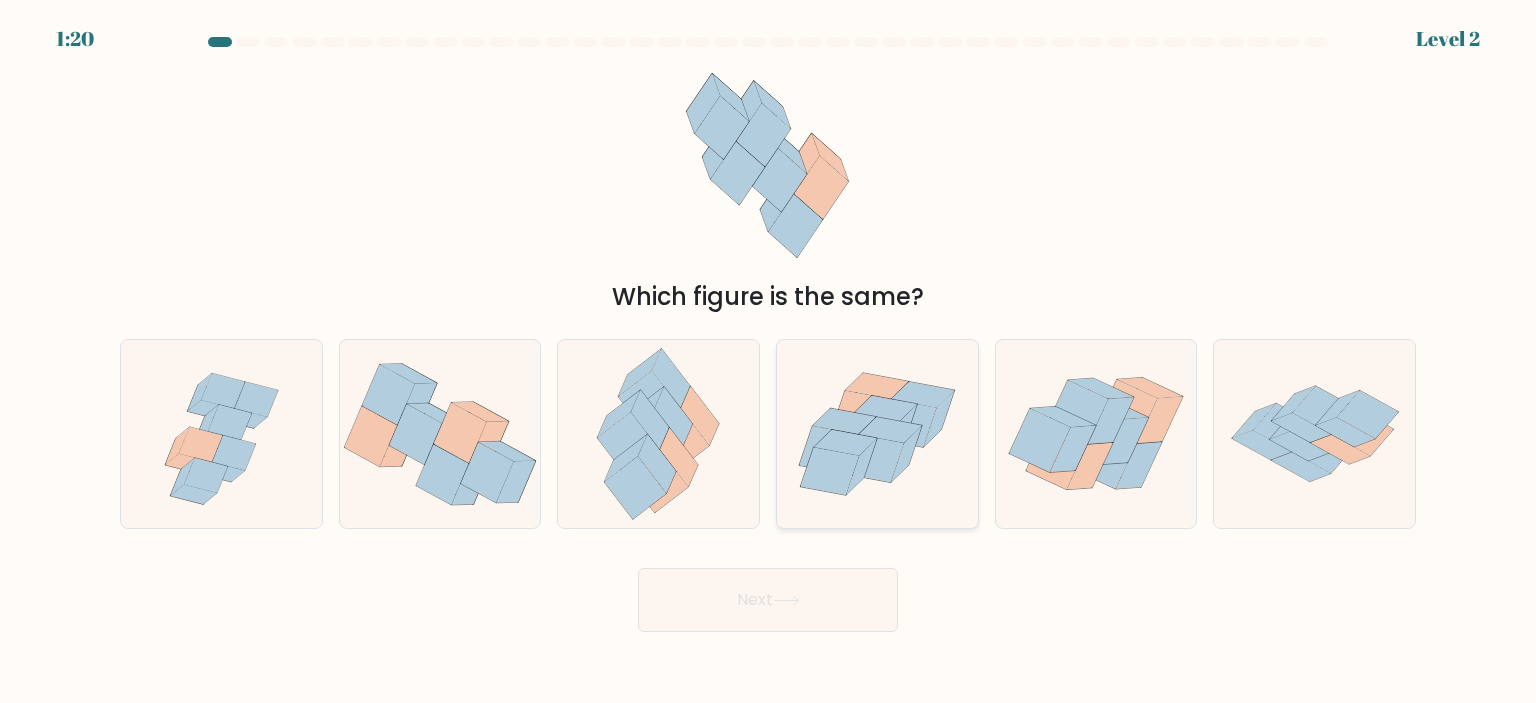 click 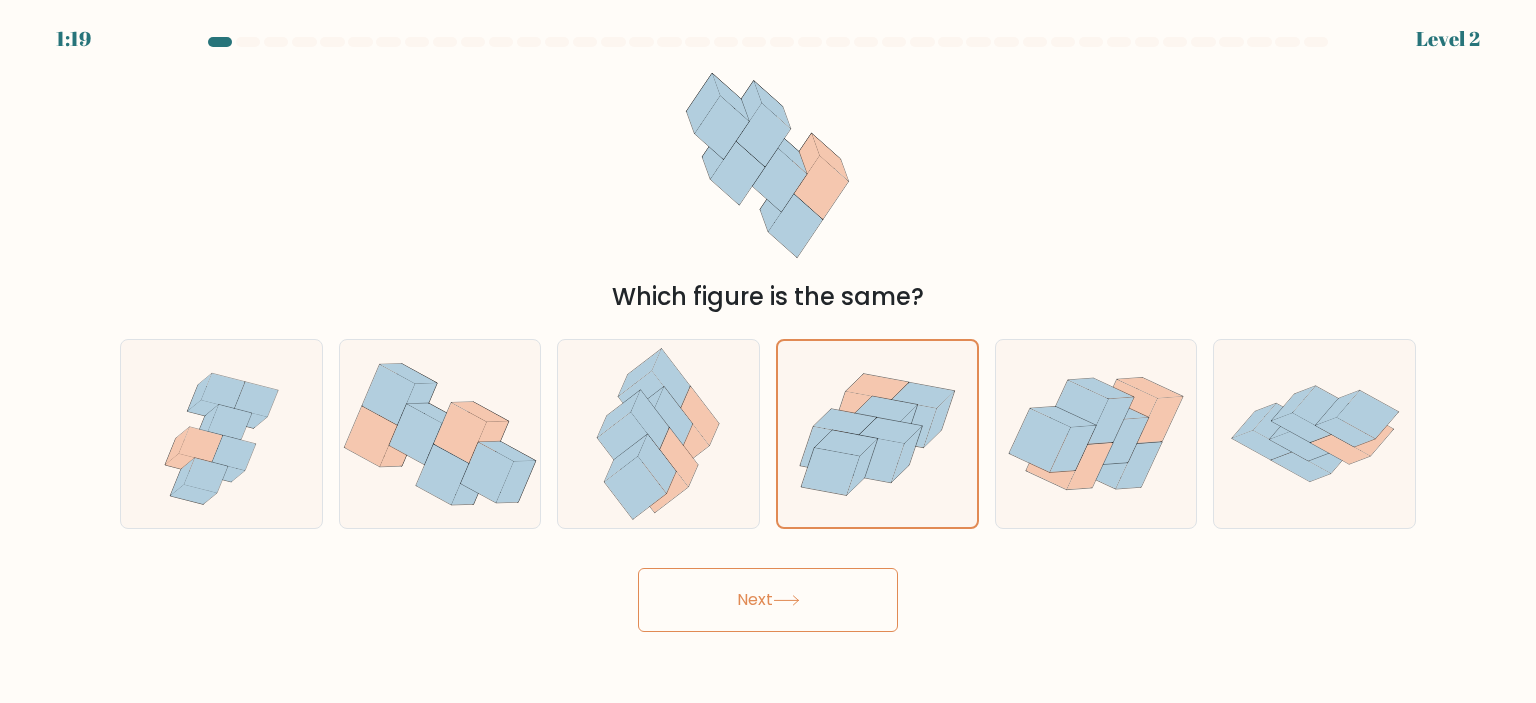 click on "Next" at bounding box center [768, 600] 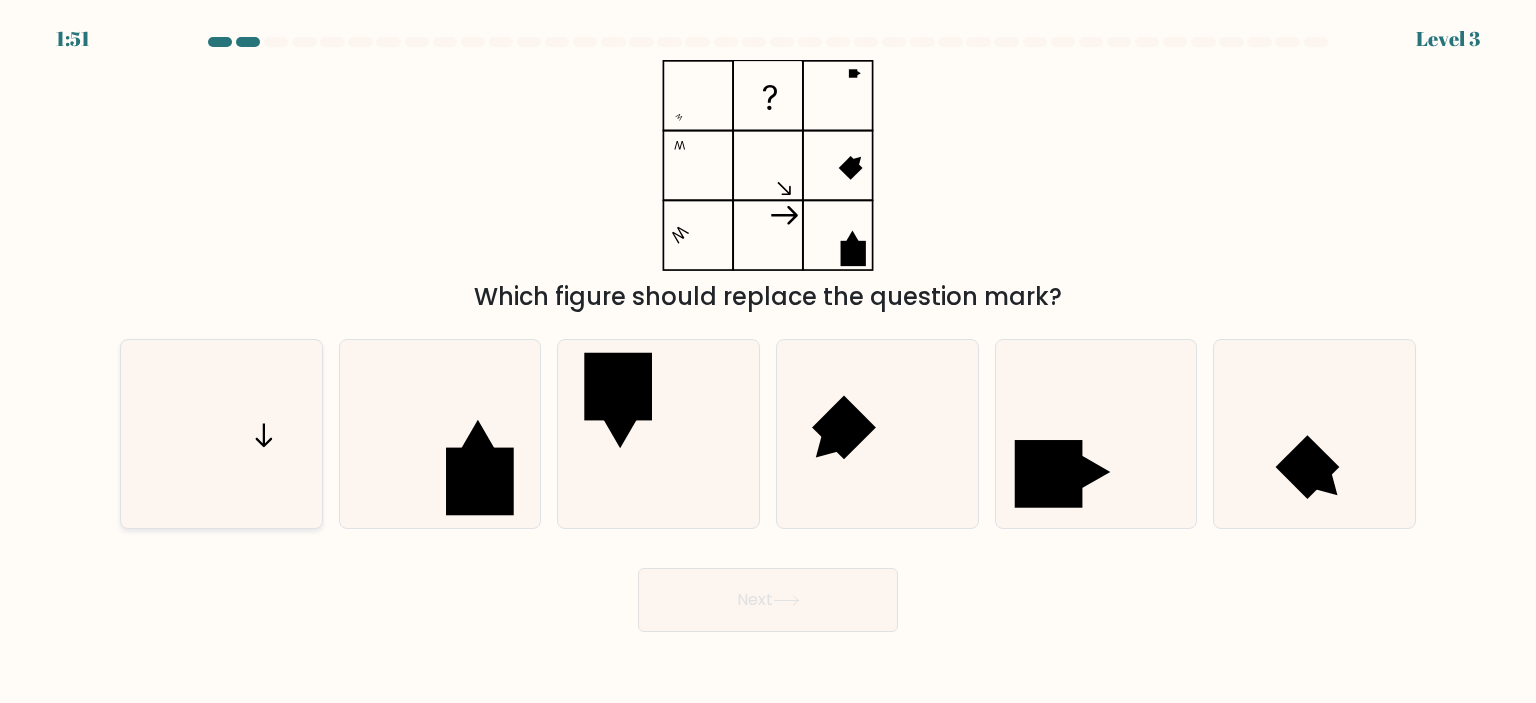 click 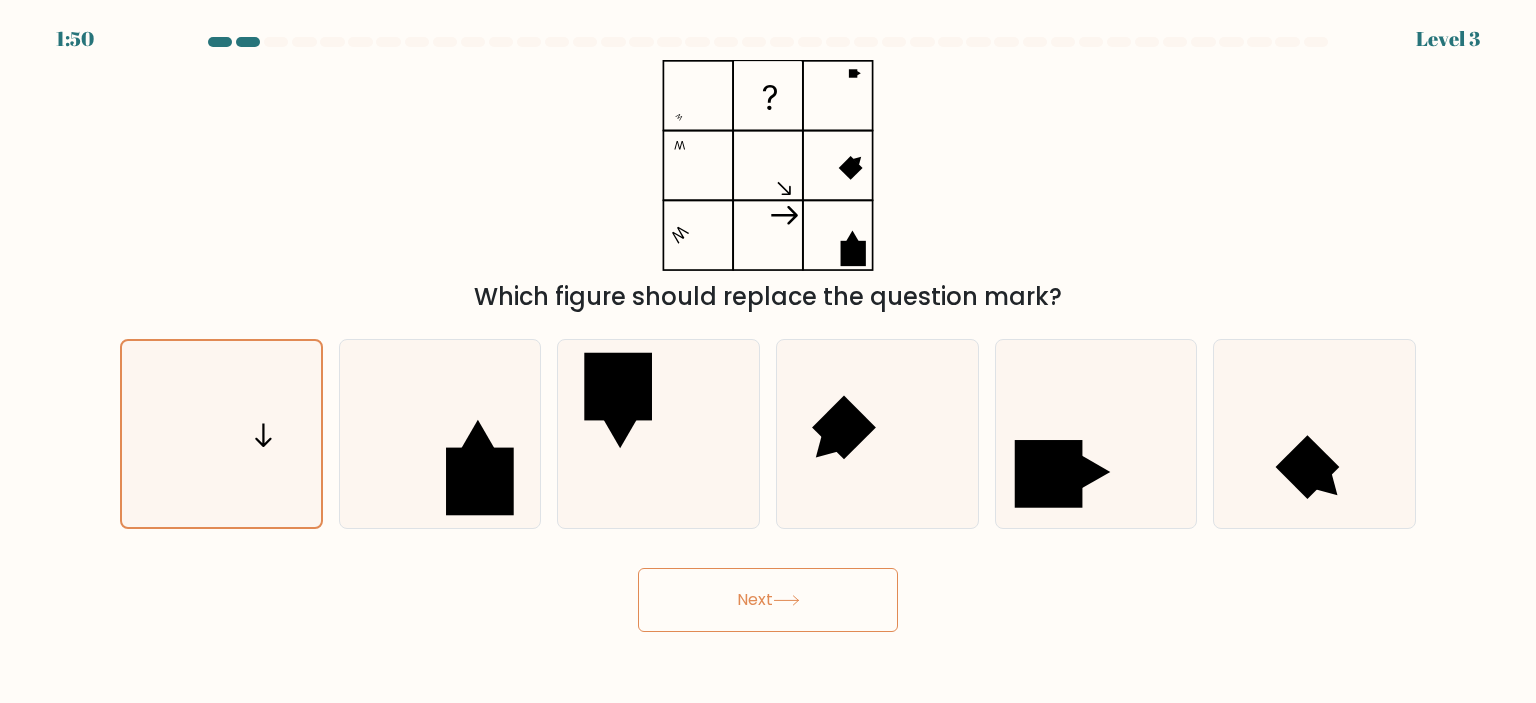 click on "Next" at bounding box center (768, 600) 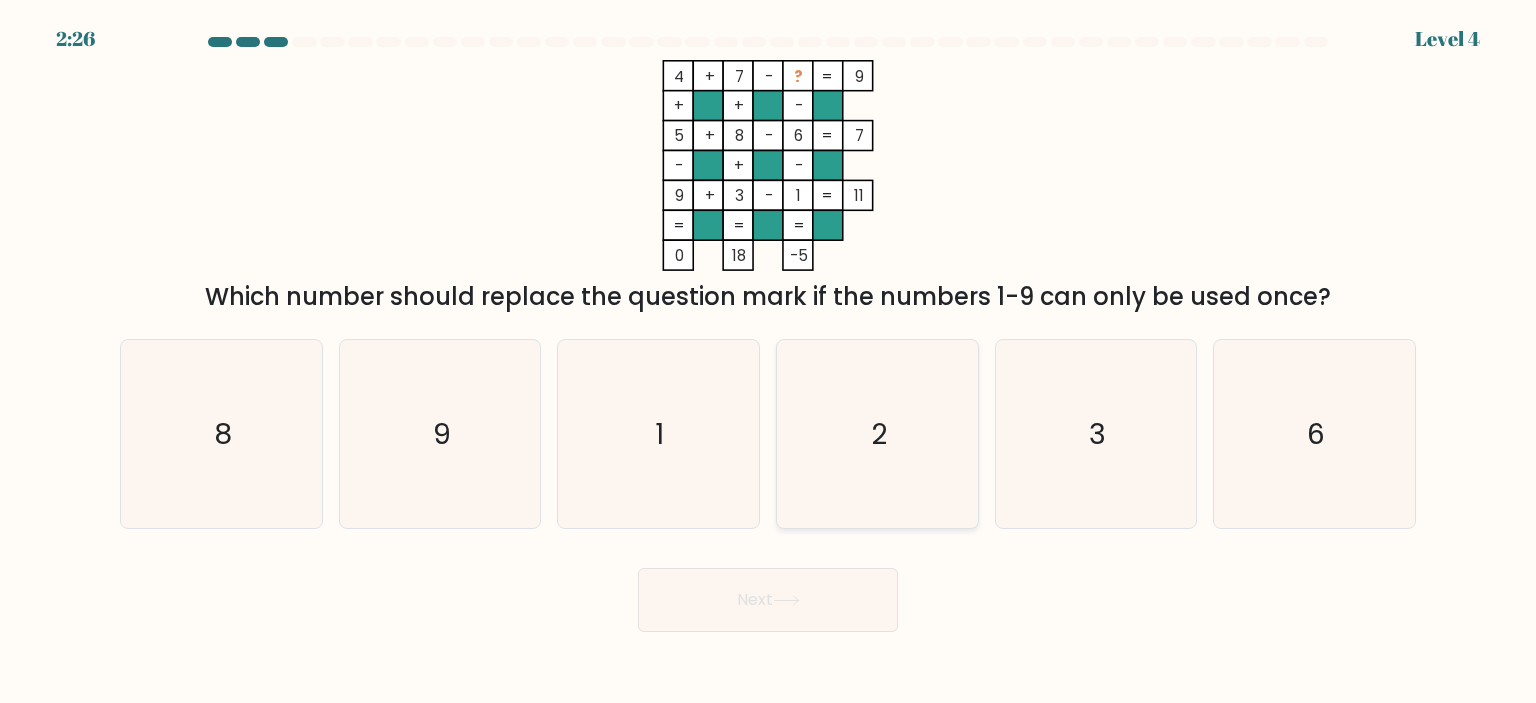 click on "2" 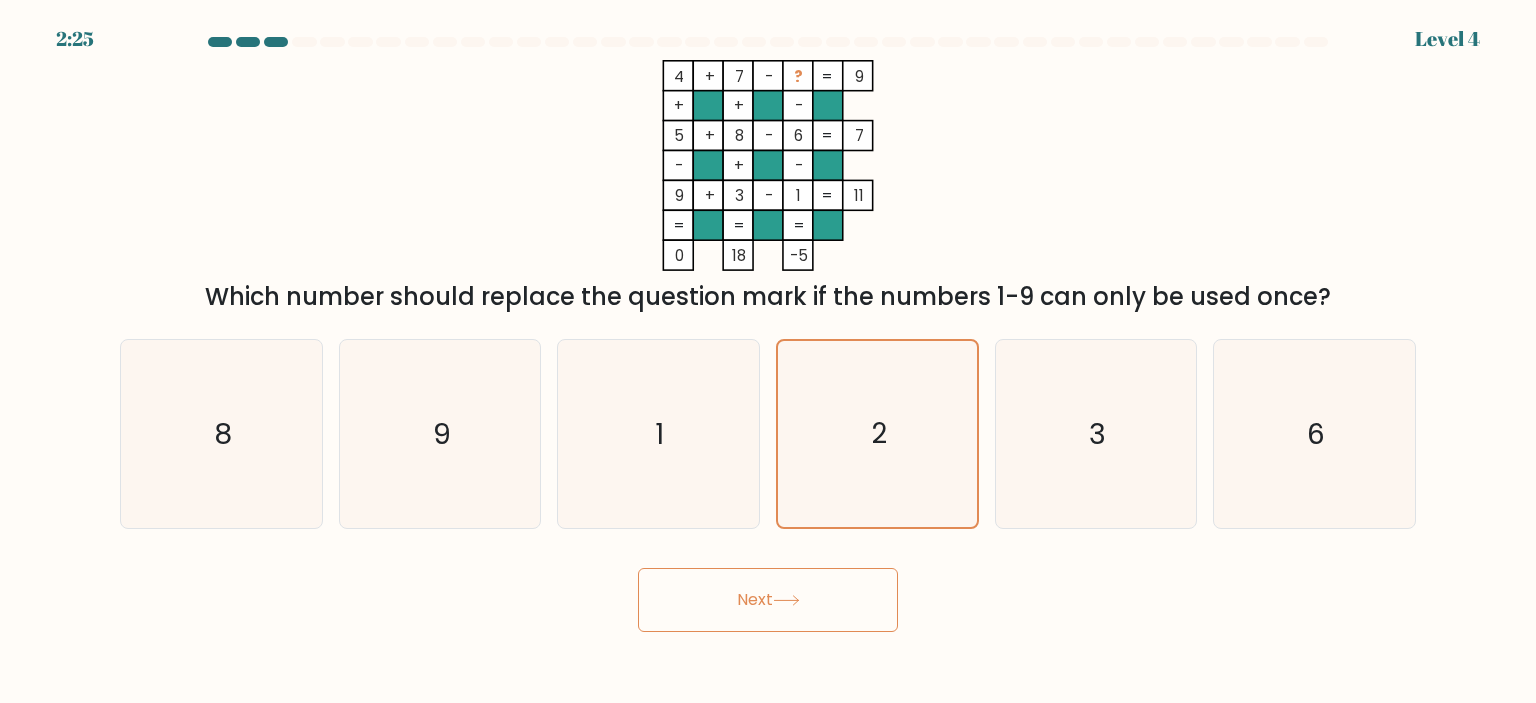 click on "Next" at bounding box center [768, 600] 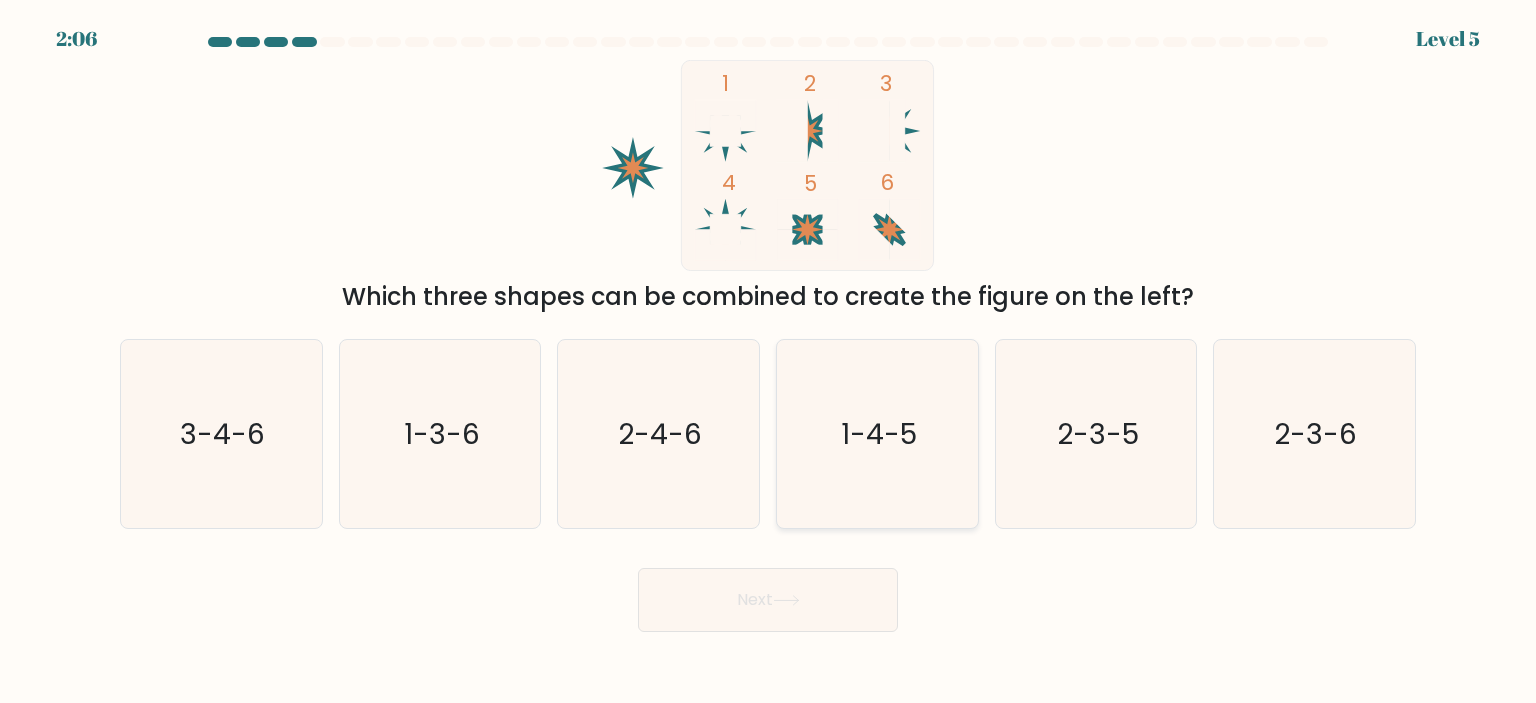 click on "1-4-5" 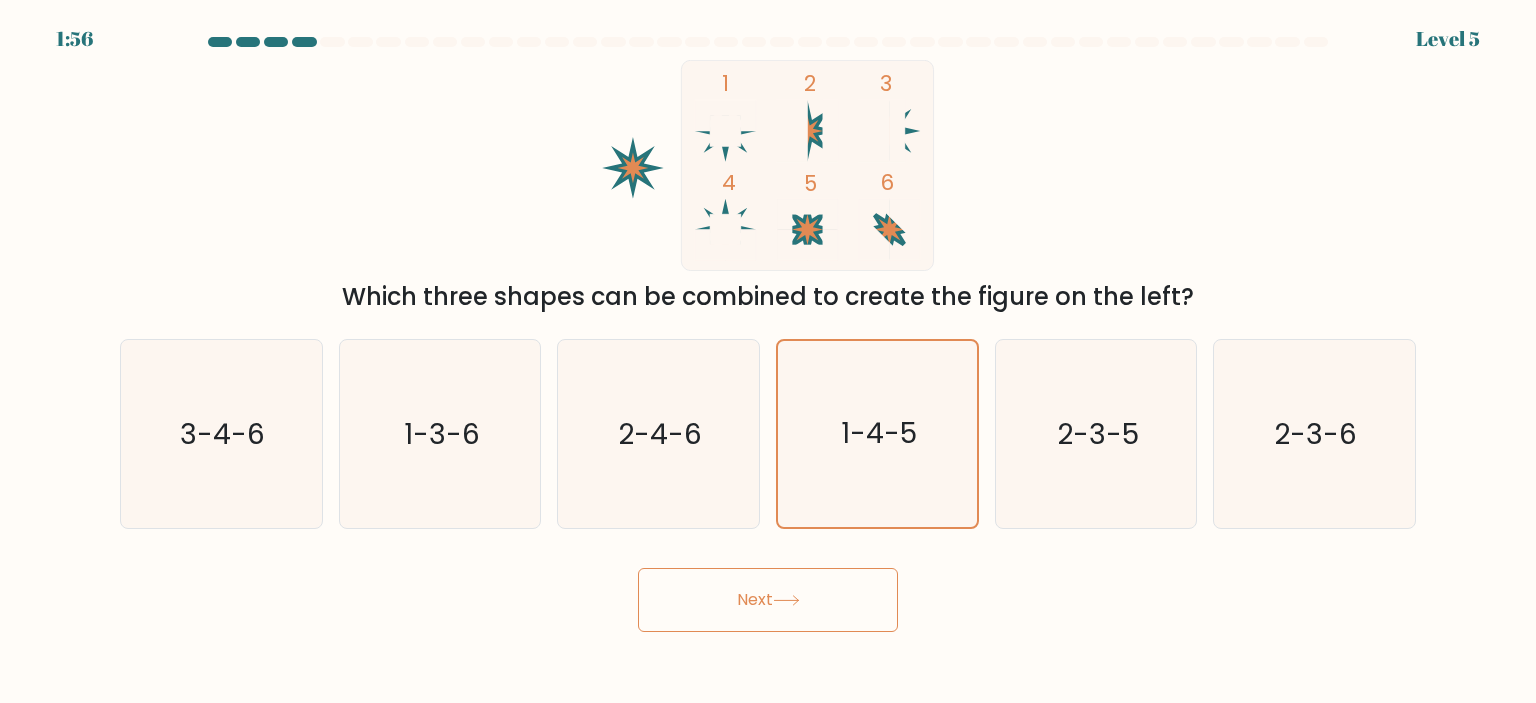 click on "Next" at bounding box center (768, 600) 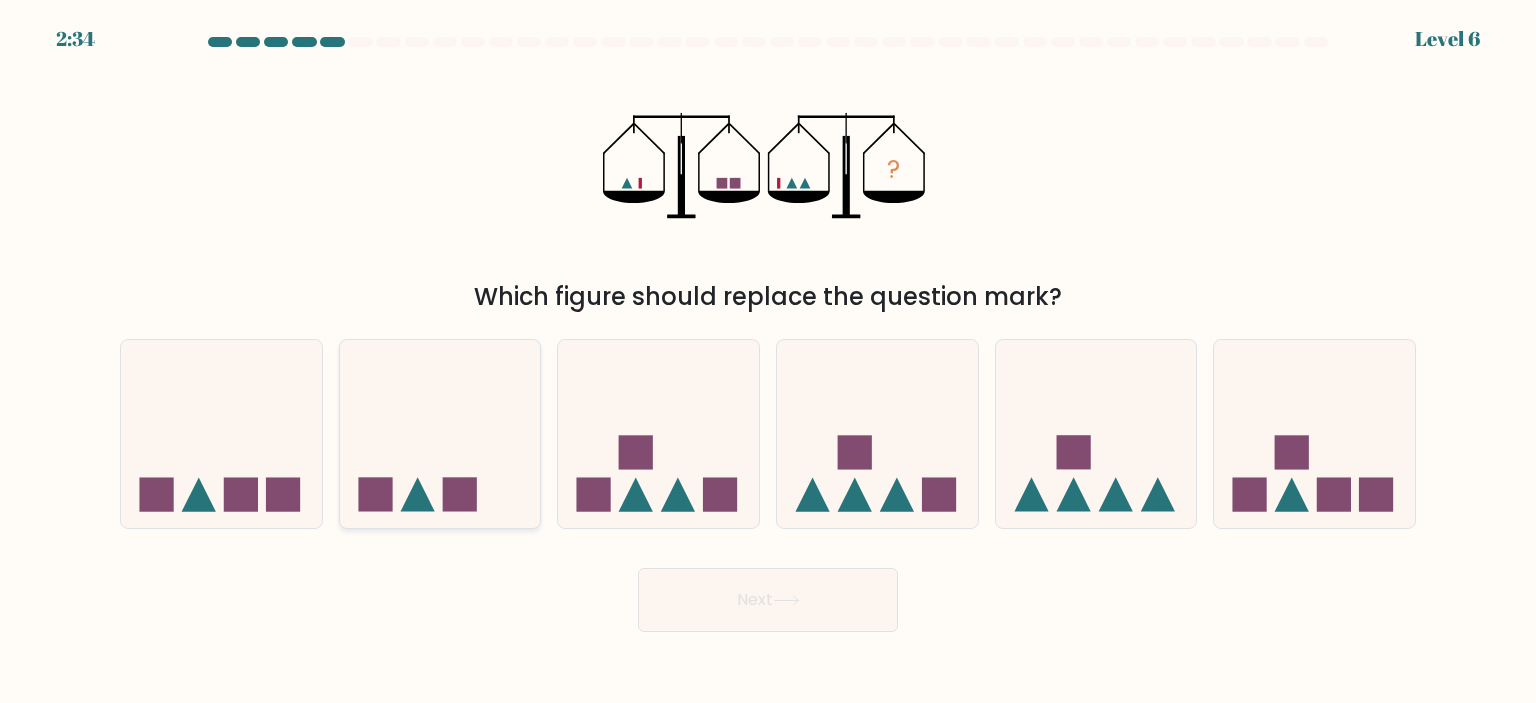 click 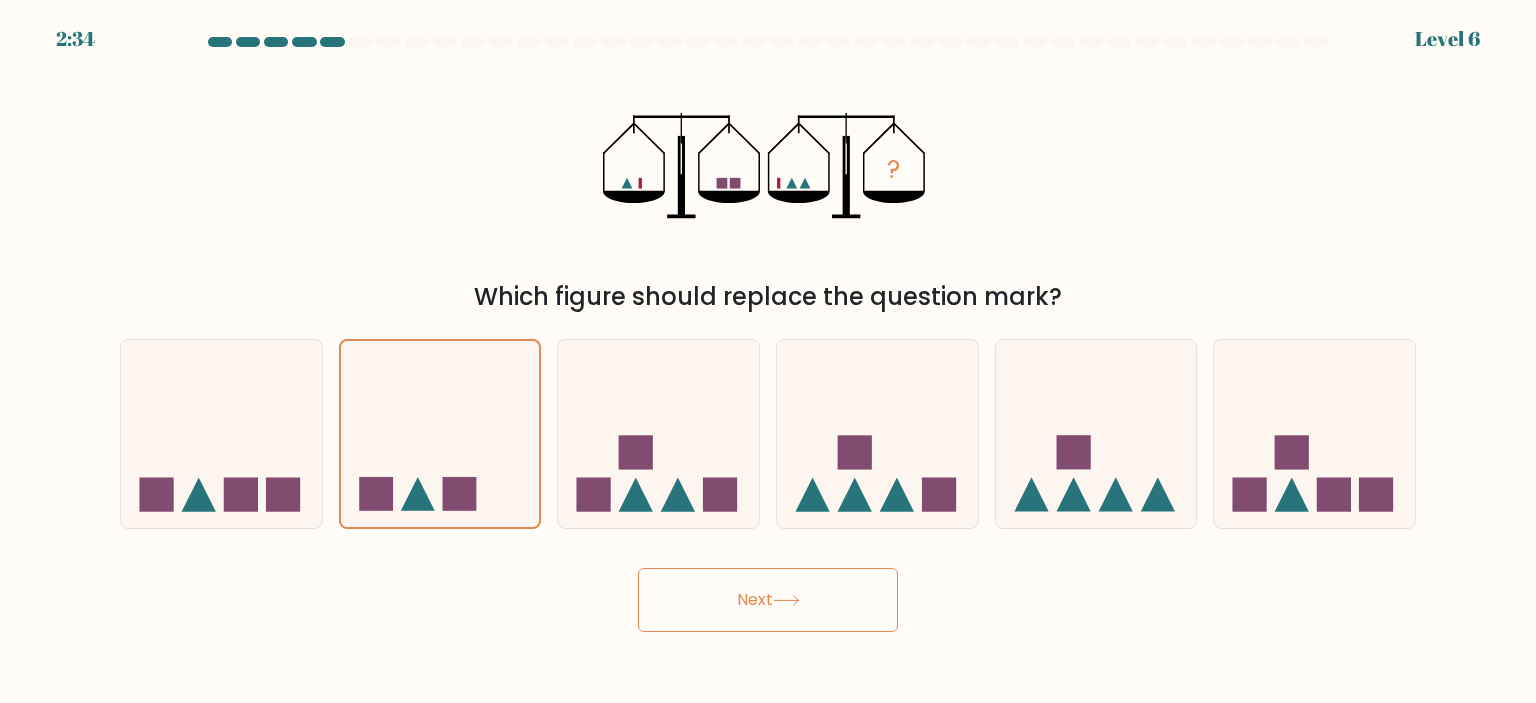 click on "Next" at bounding box center (768, 600) 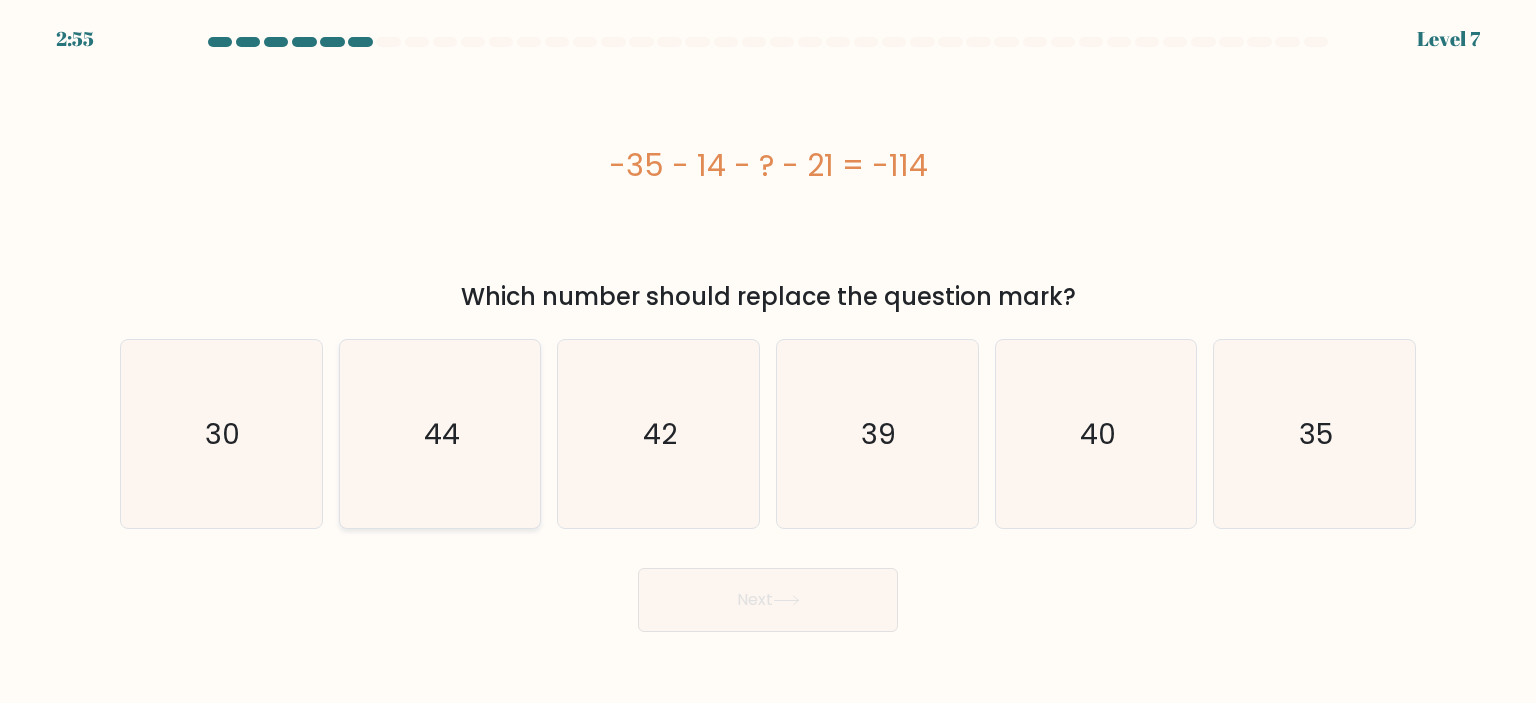 click on "44" 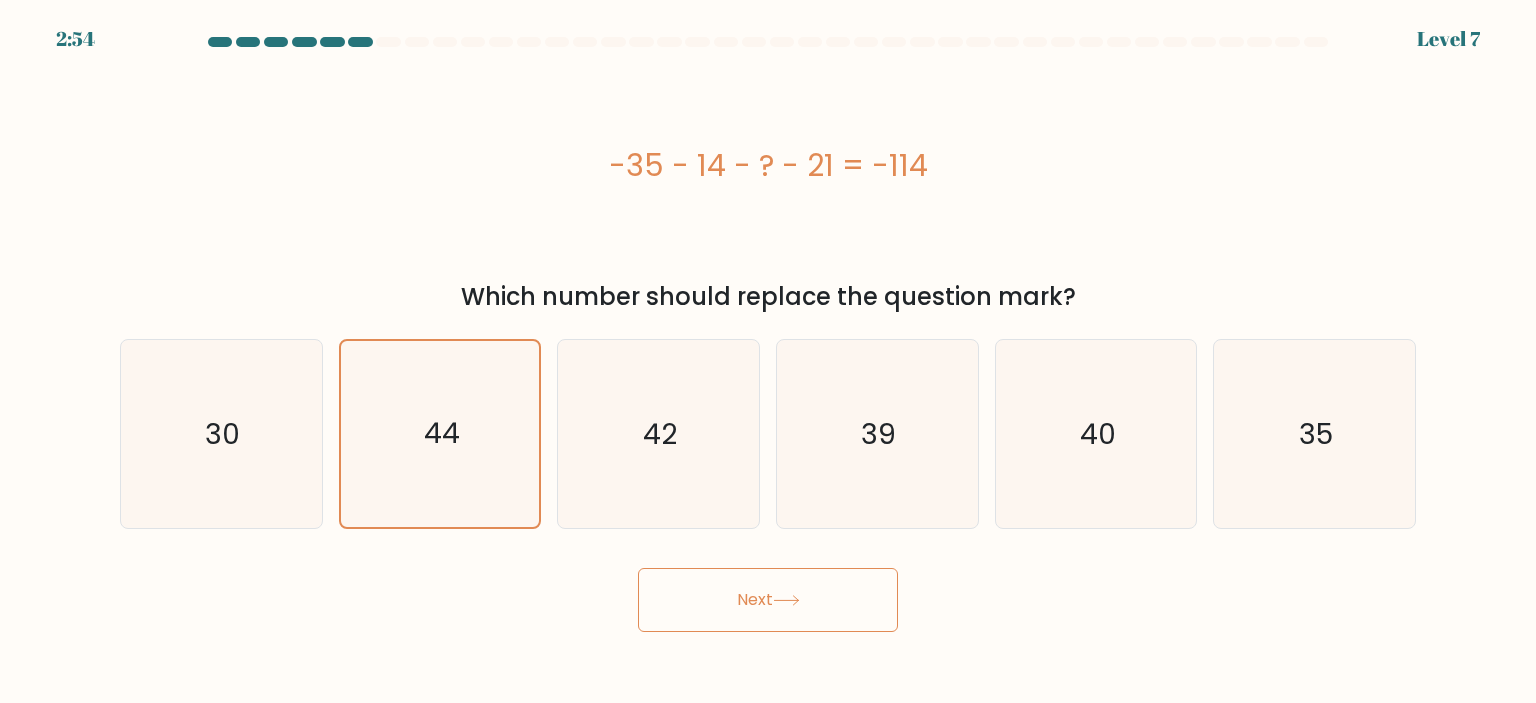 click on "Next" at bounding box center (768, 600) 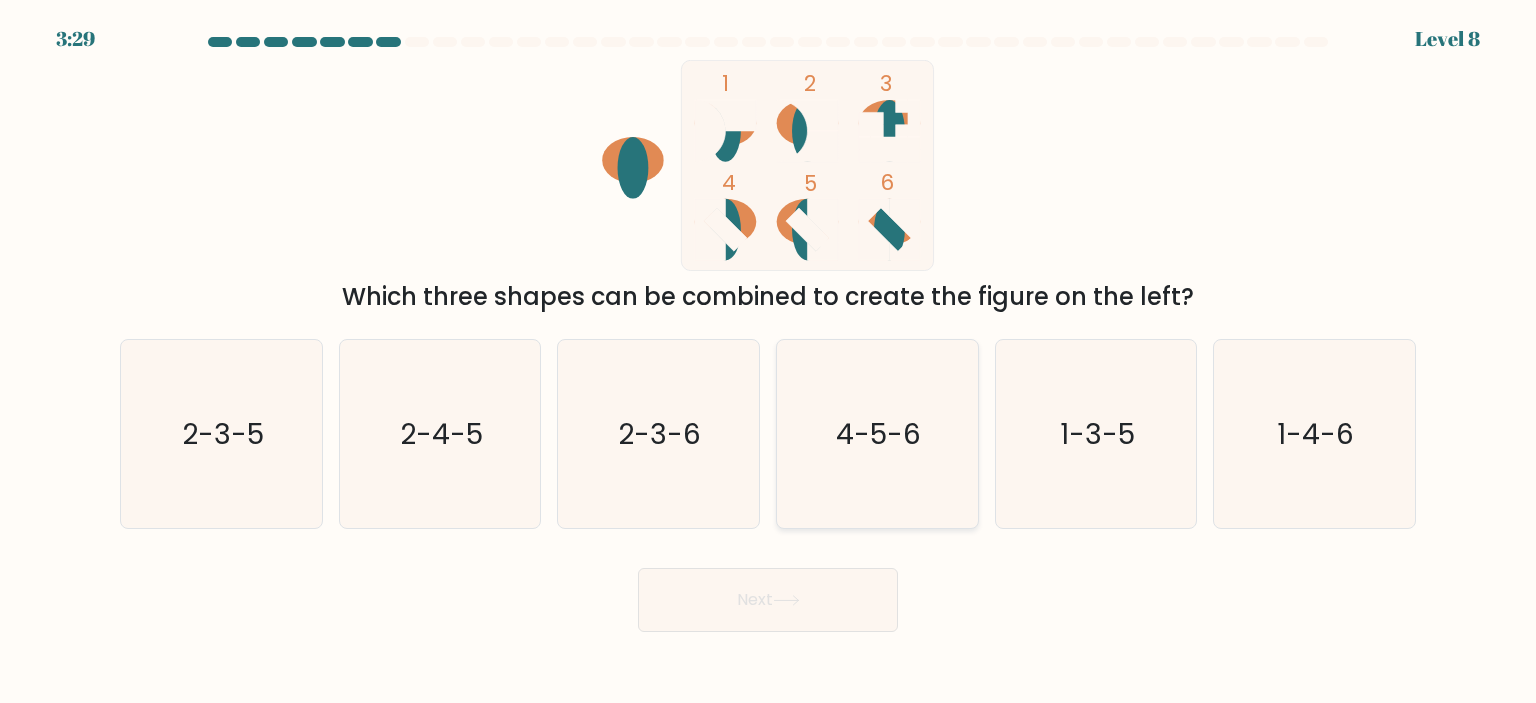 click on "4-5-6" 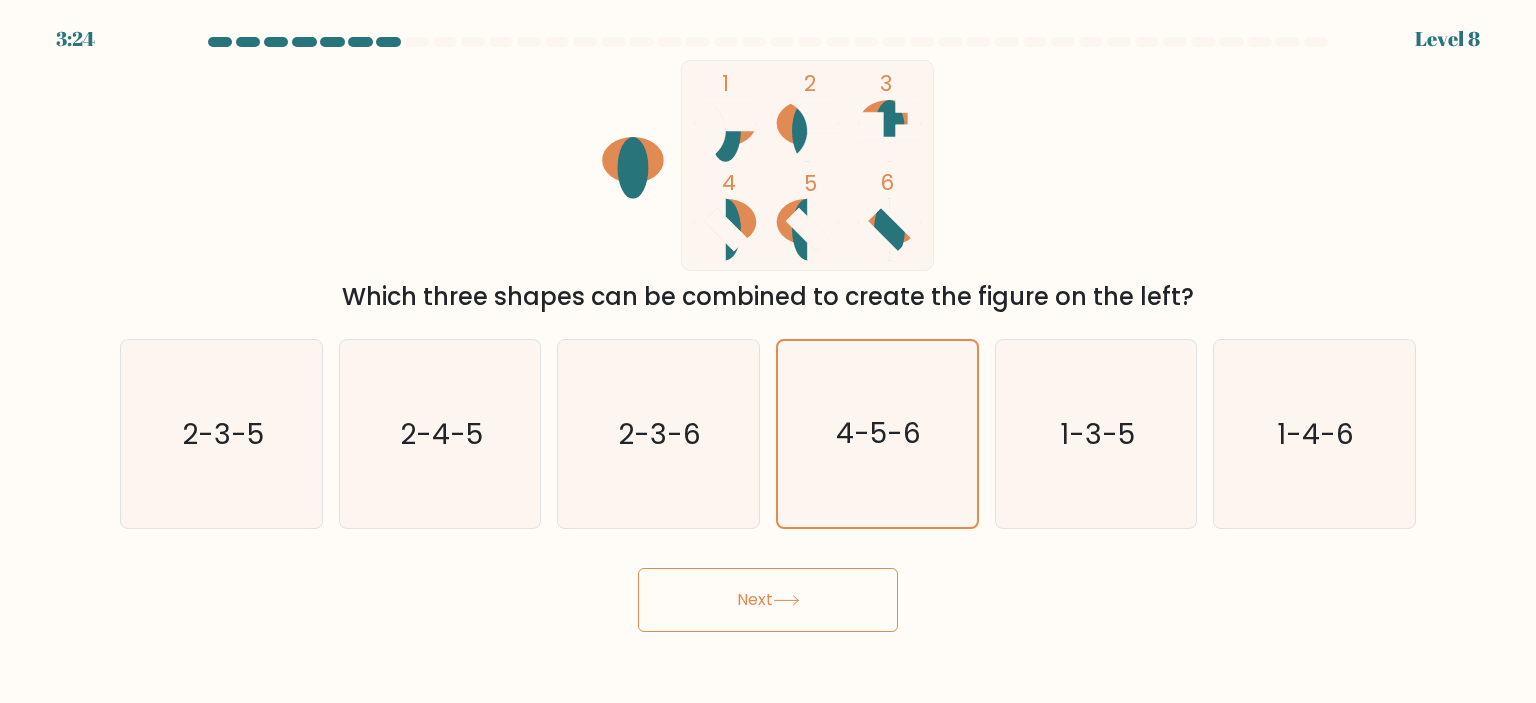 click on "Next" at bounding box center (768, 600) 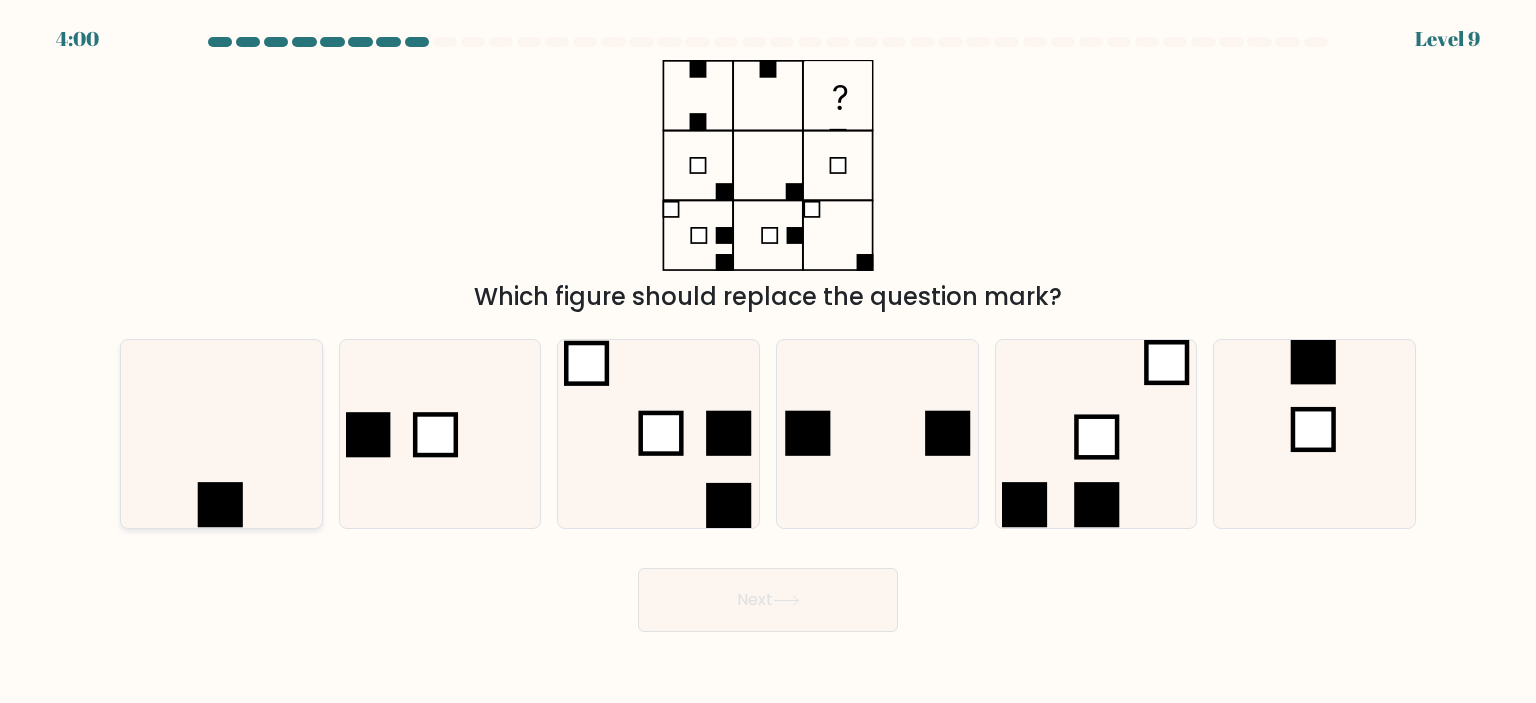 click 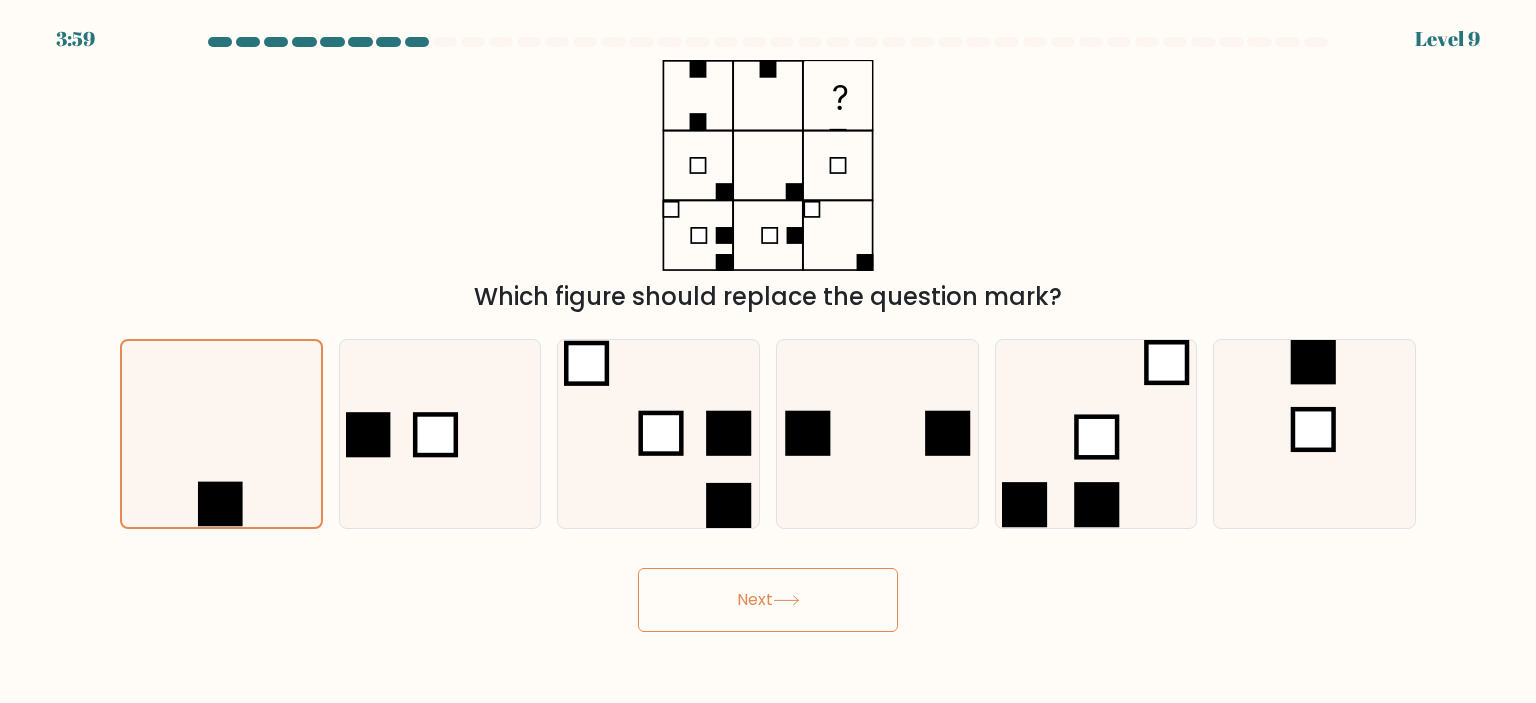 click on "Next" at bounding box center [768, 600] 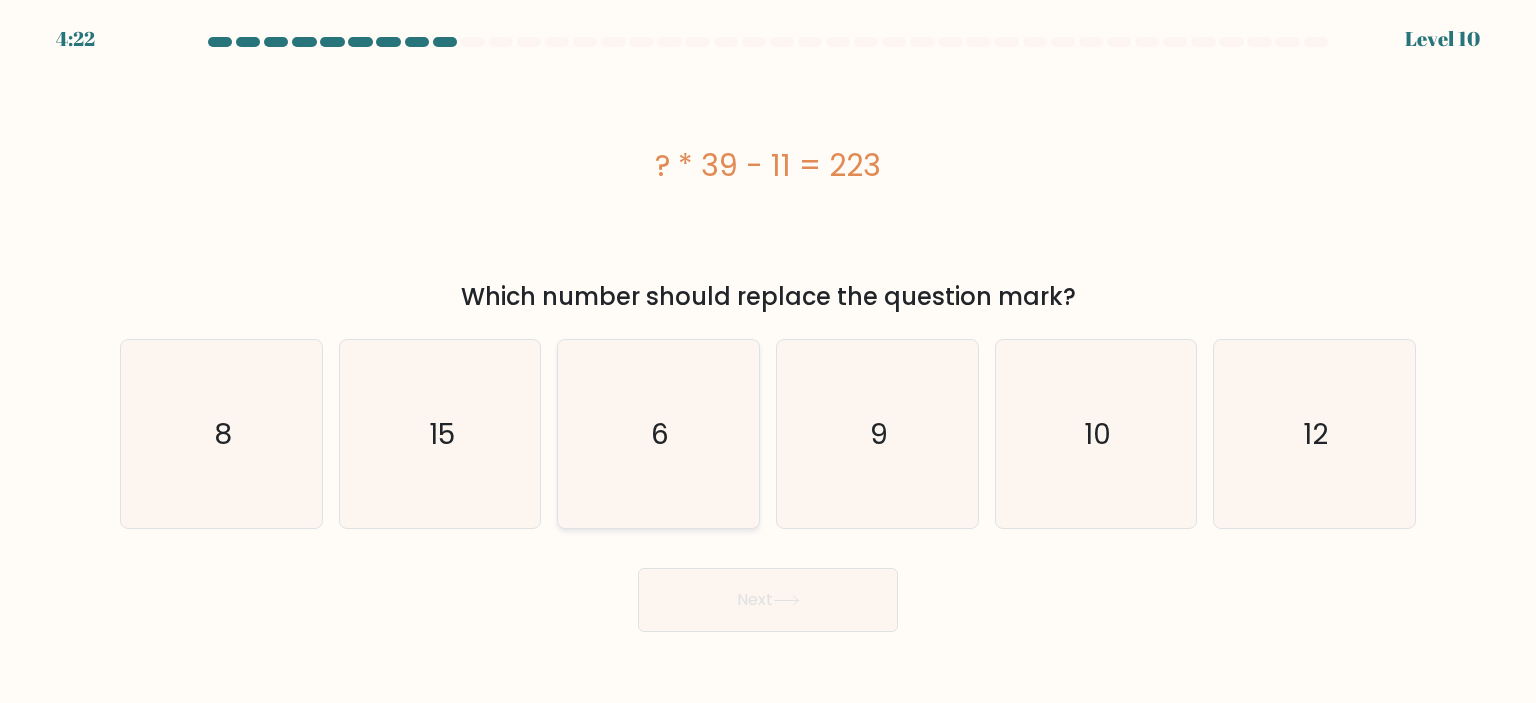 click on "6" 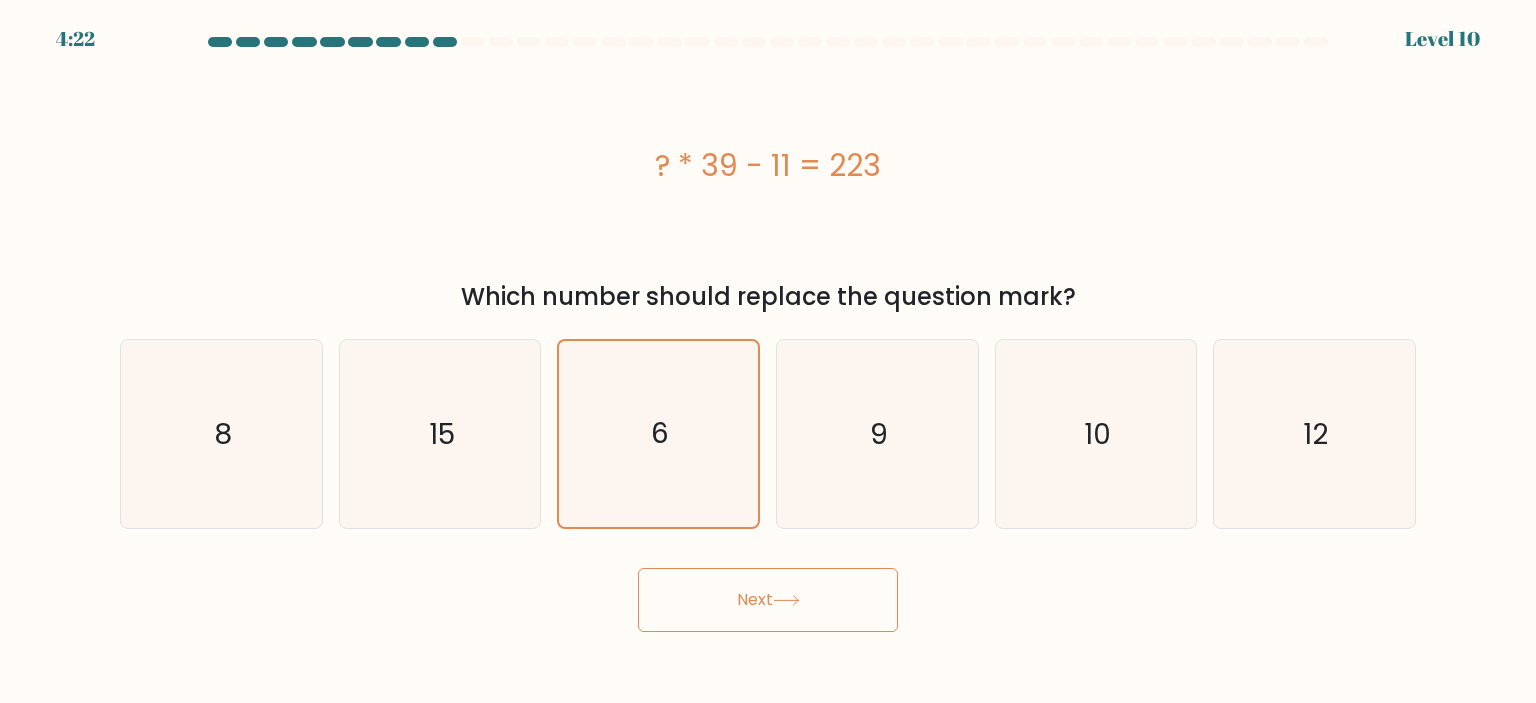 click on "Next" at bounding box center (768, 600) 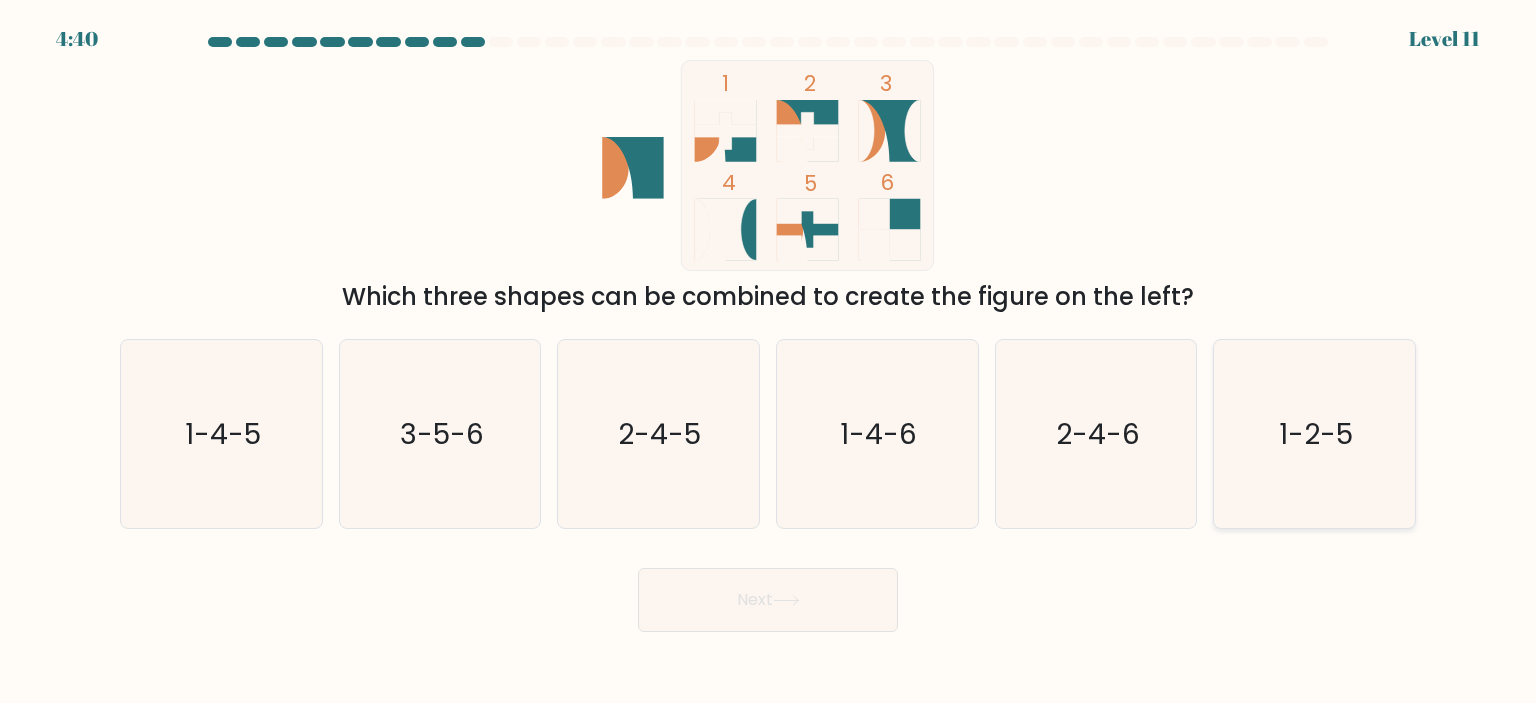 click on "1-2-5" 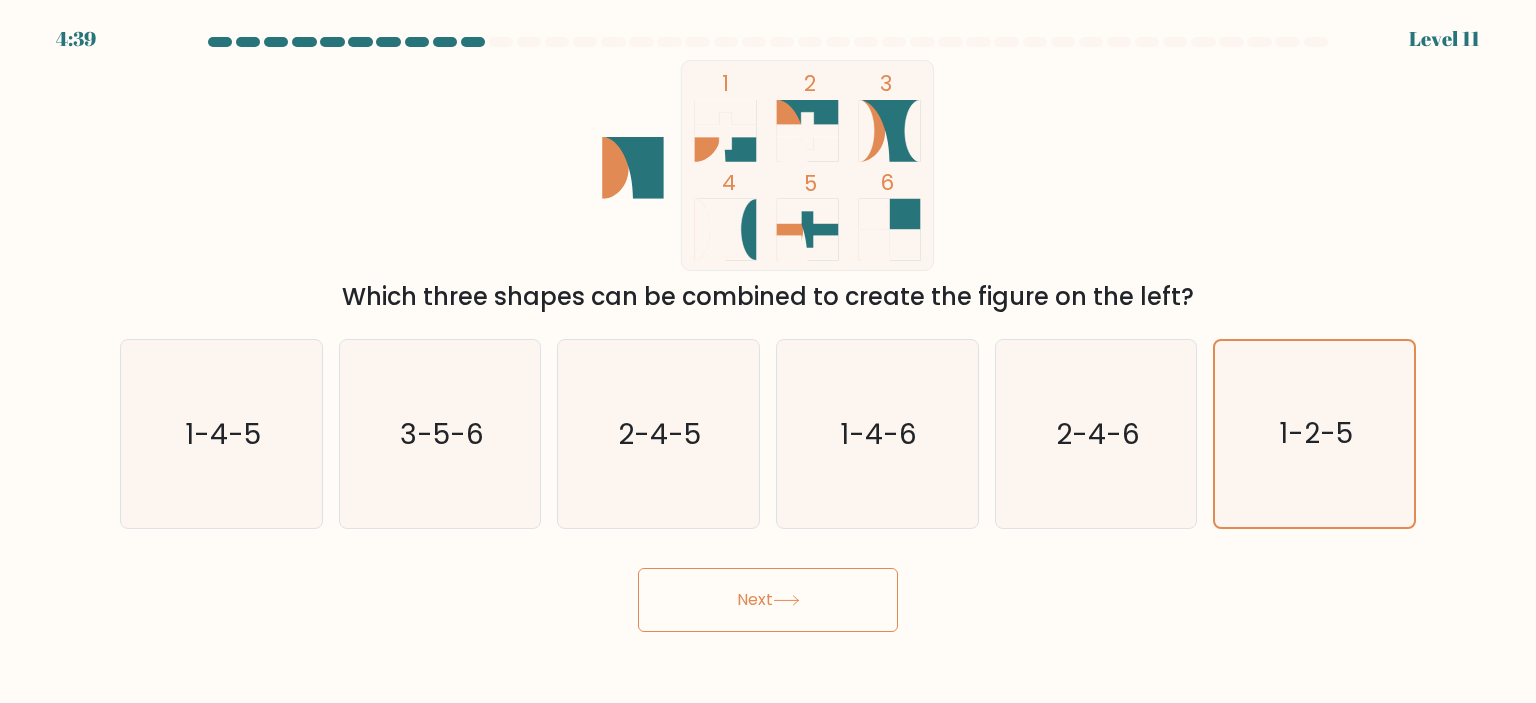click on "Next" at bounding box center [768, 600] 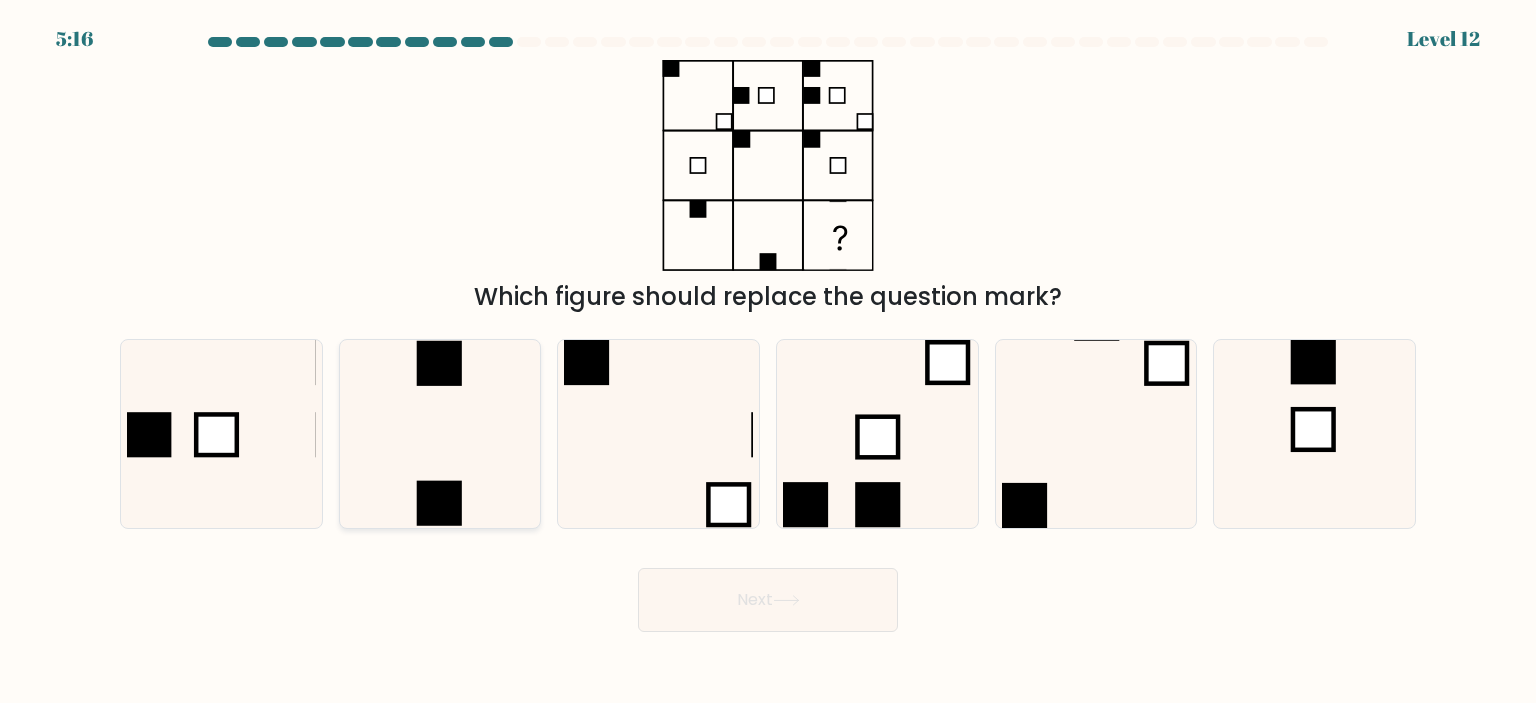click 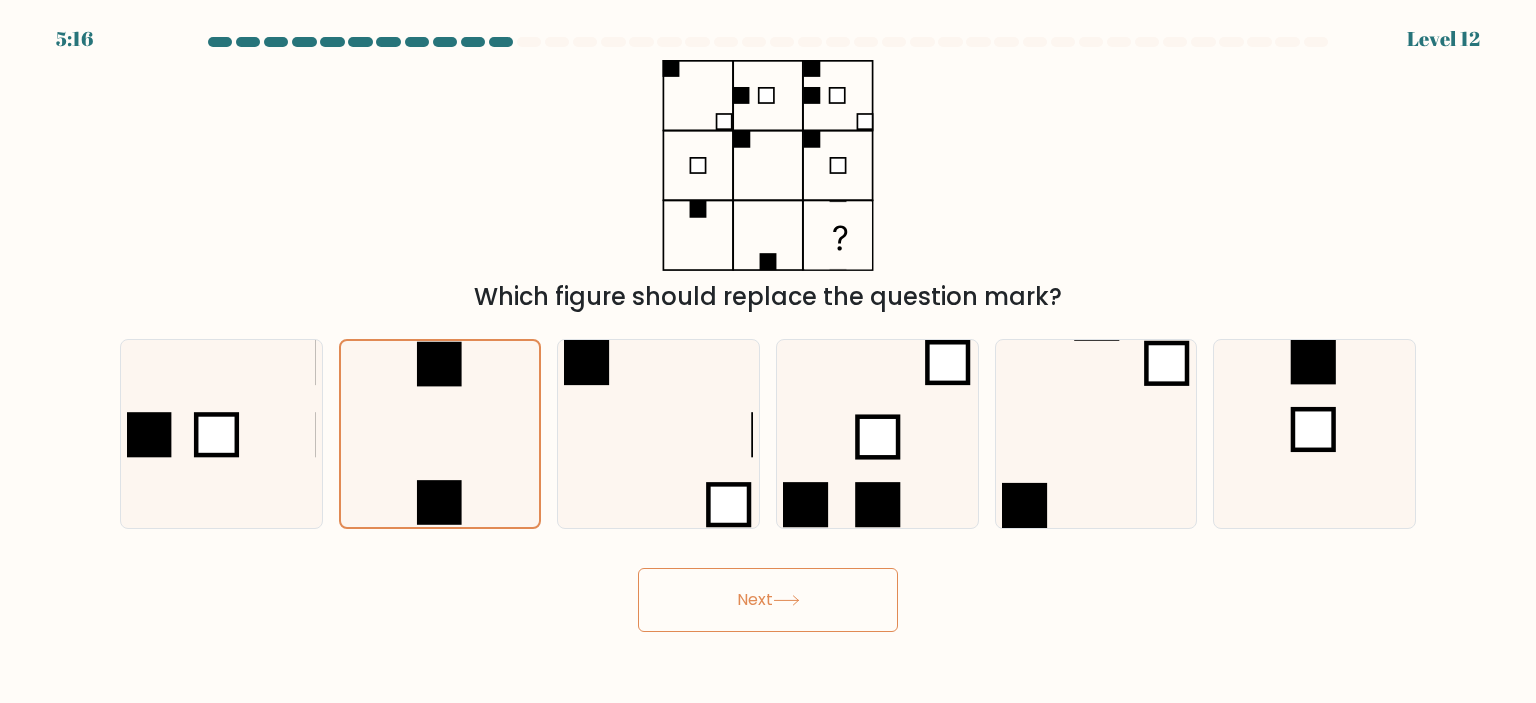click on "Next" at bounding box center [768, 600] 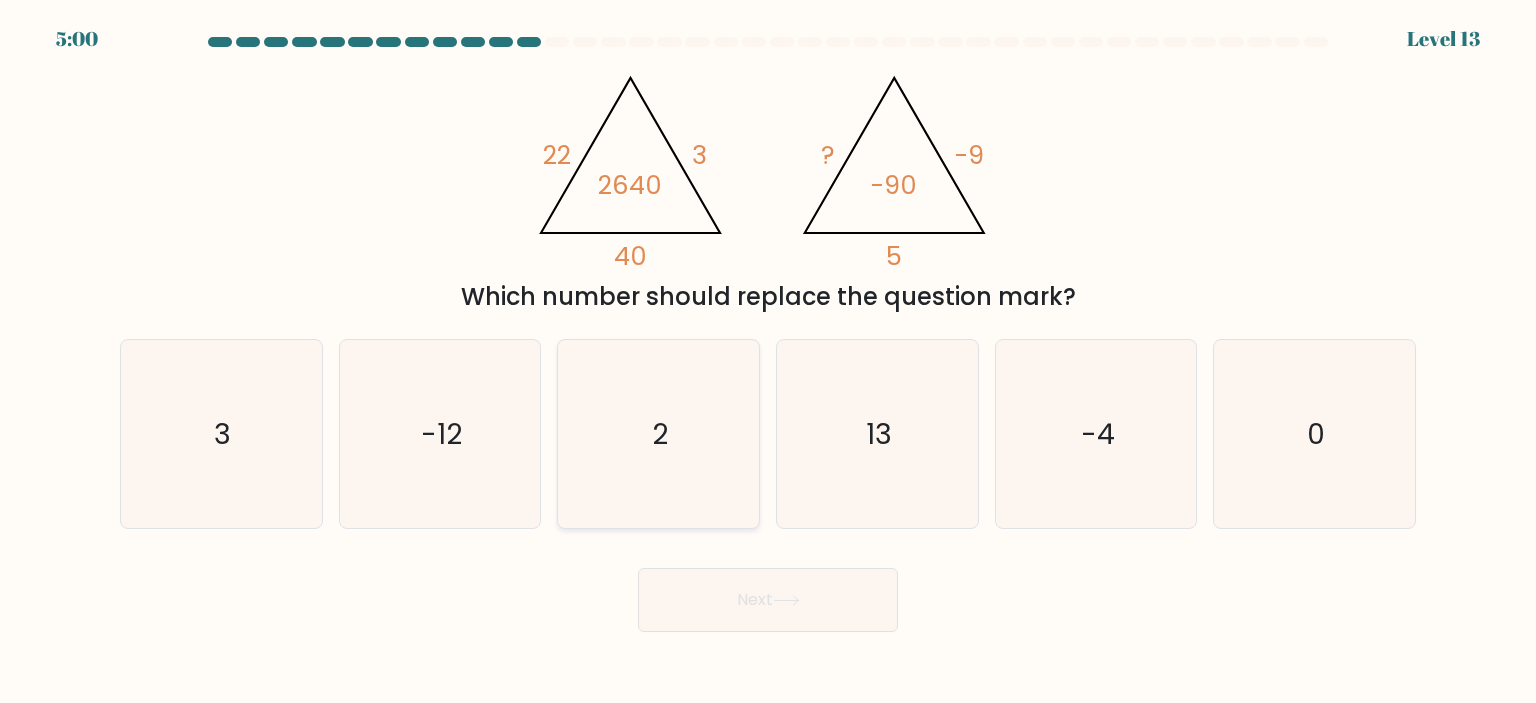 click on "2" 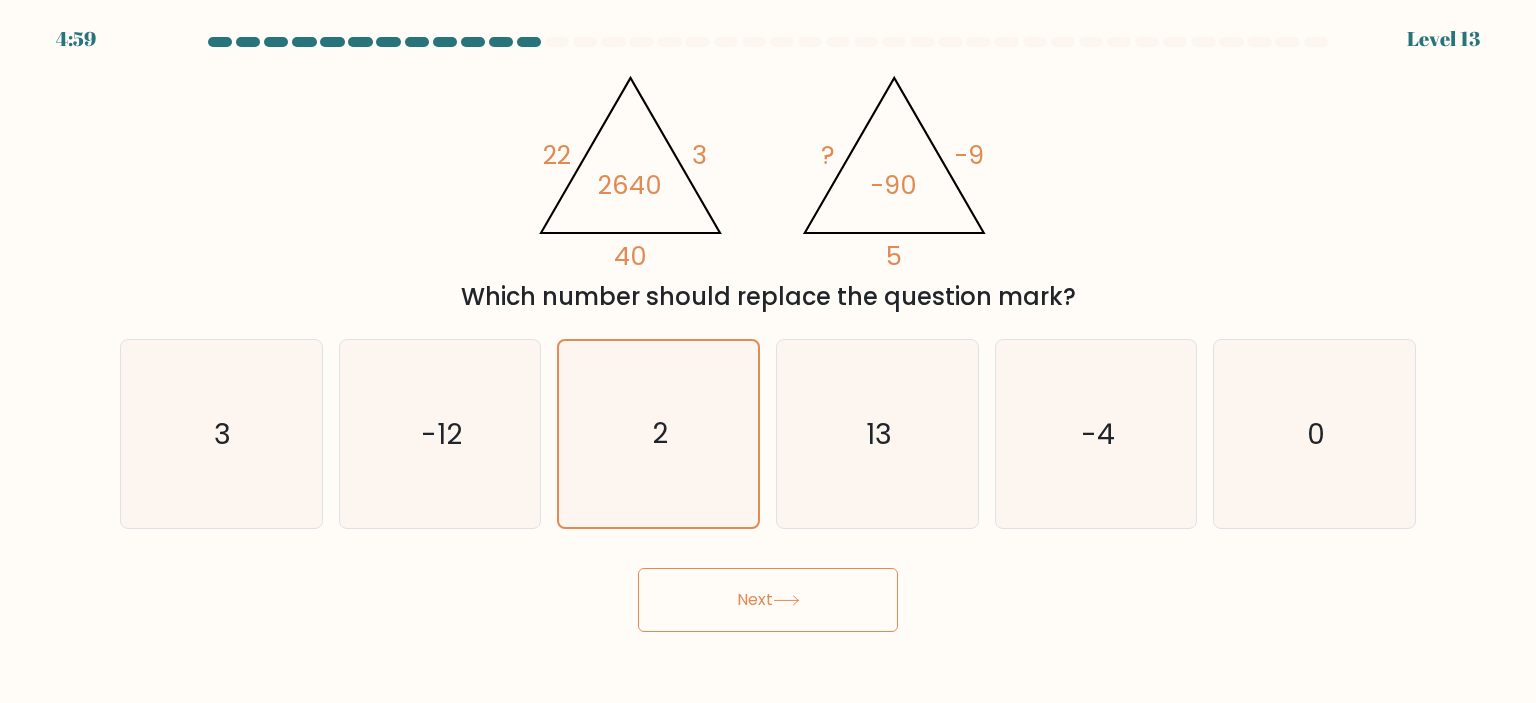 click on "Next" at bounding box center (768, 600) 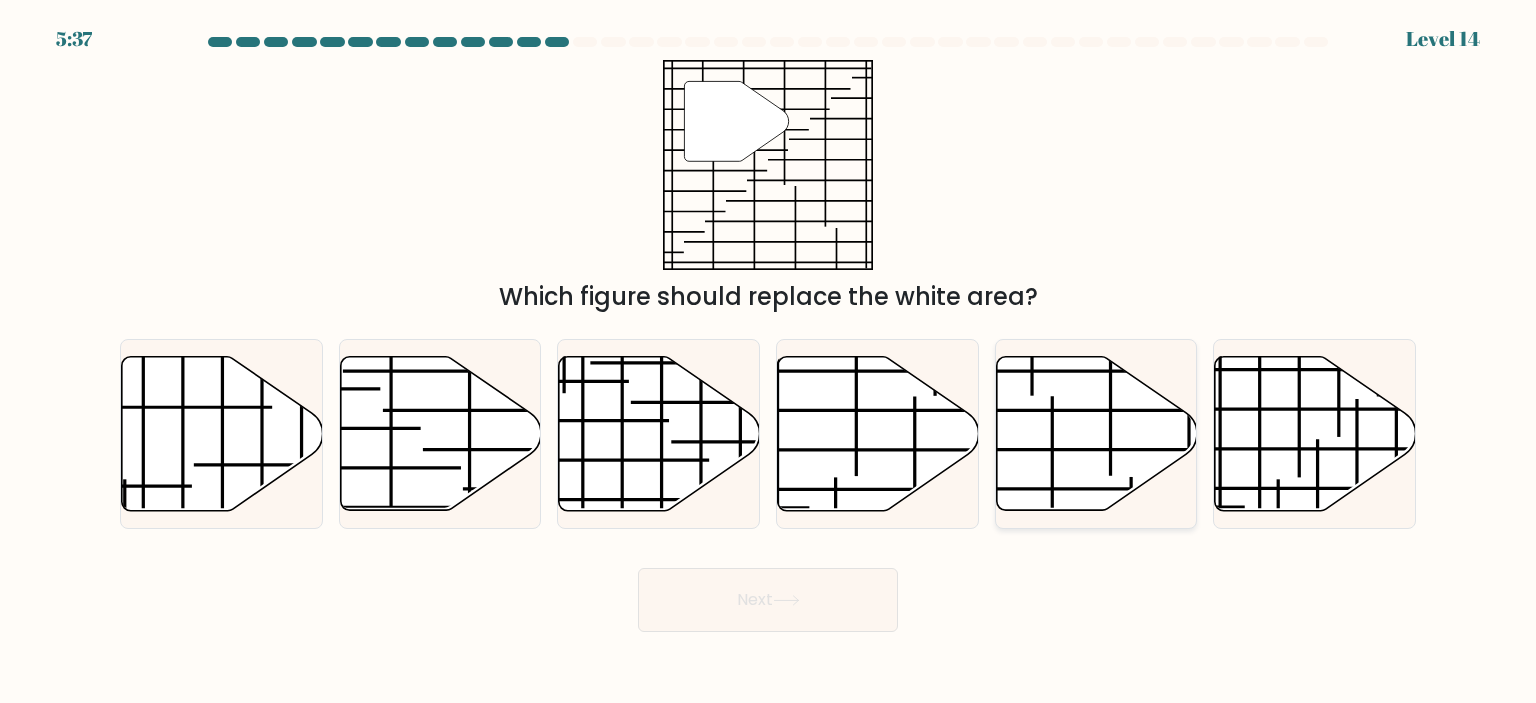 click 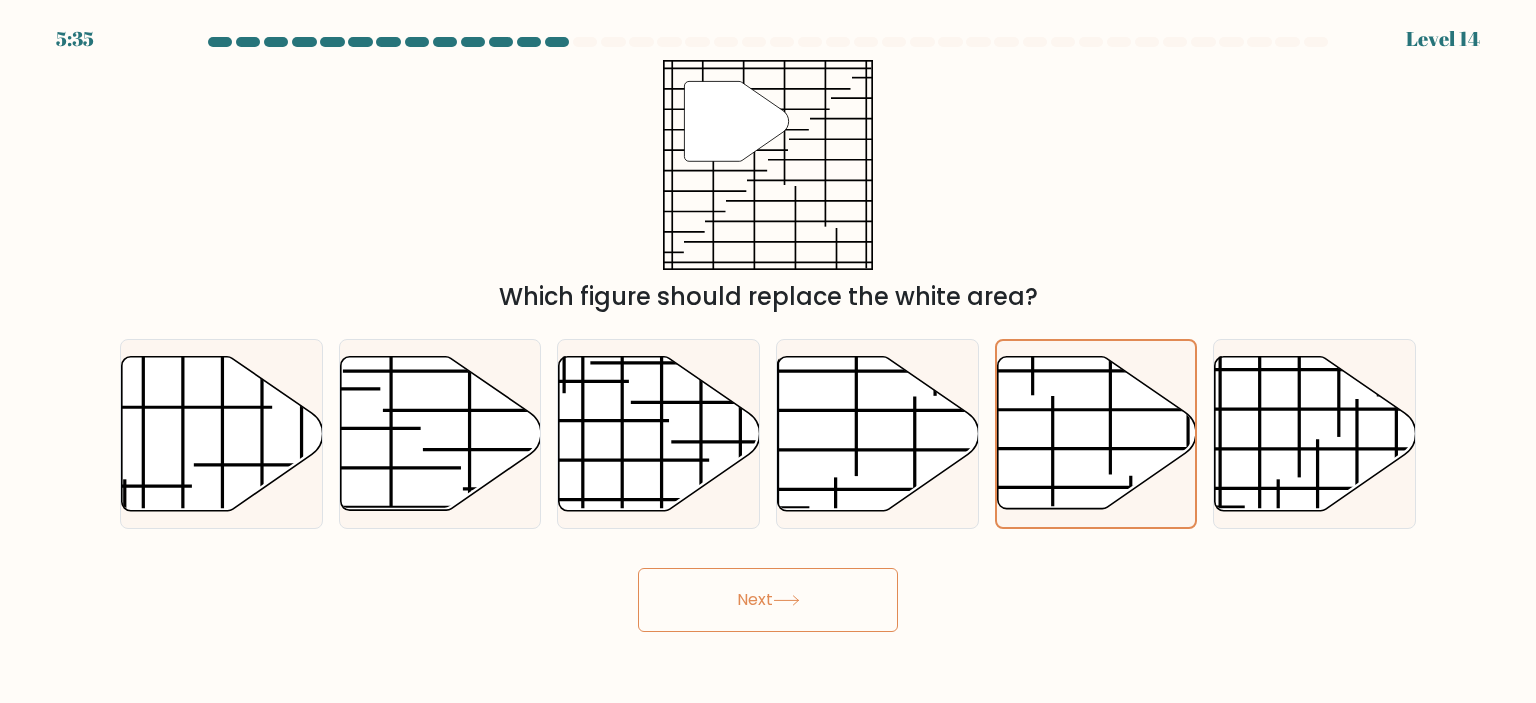 click on "Next" at bounding box center (768, 600) 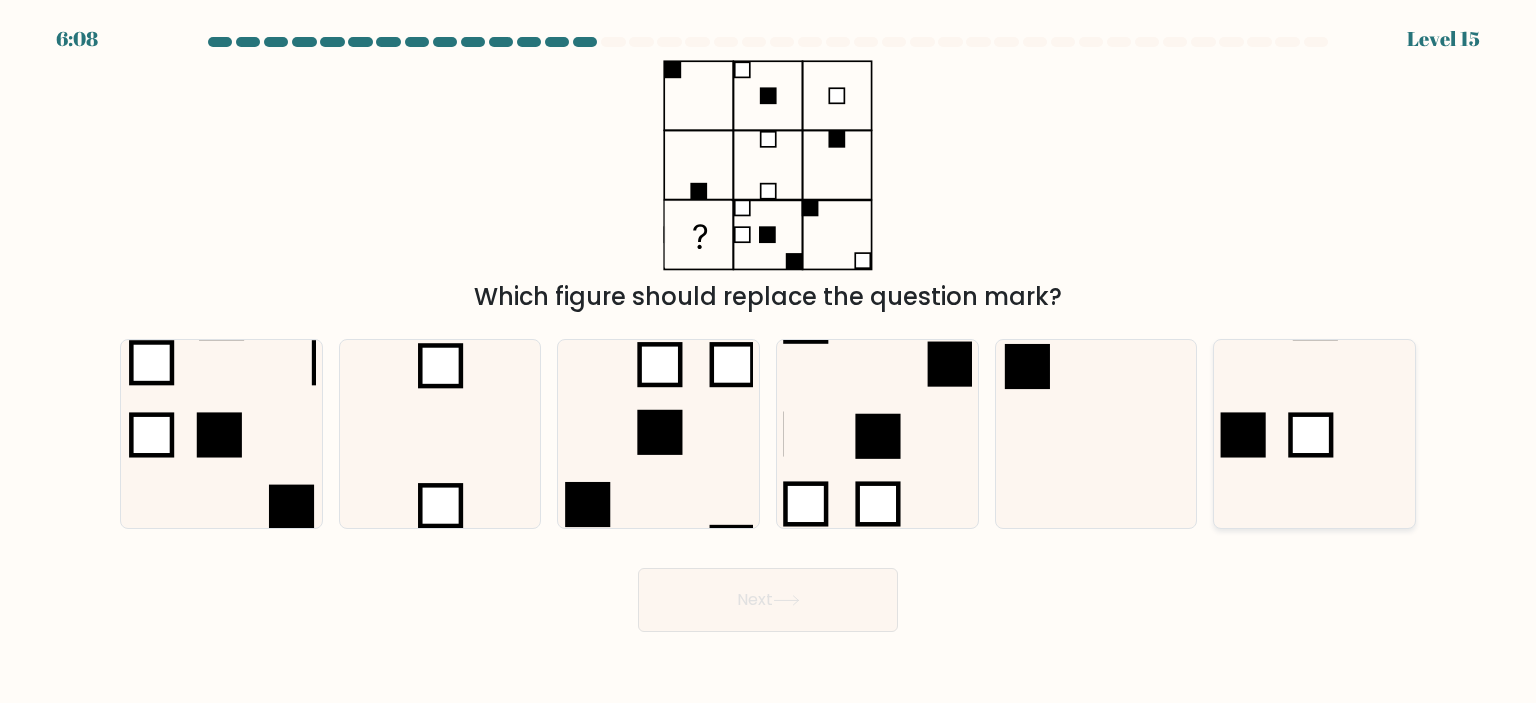 click 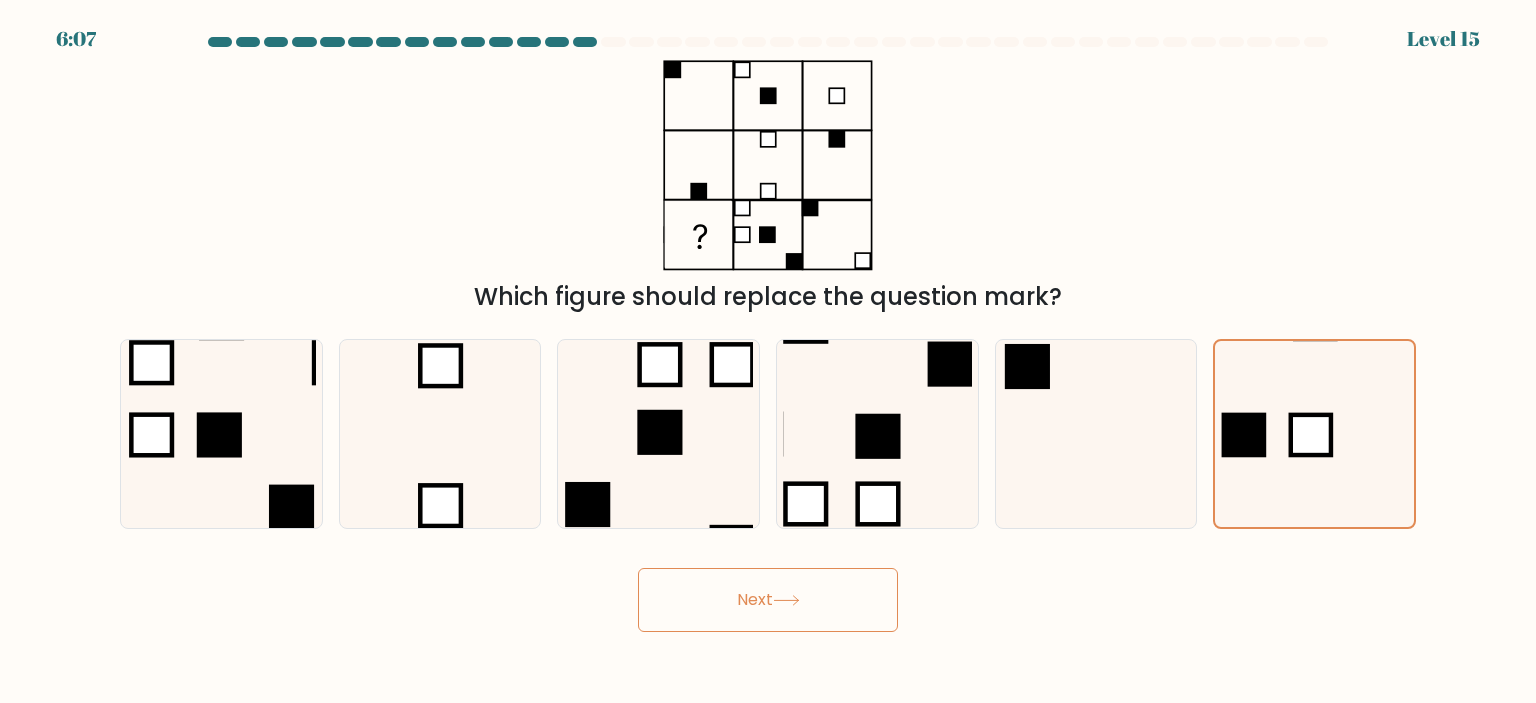 click on "Next" at bounding box center (768, 600) 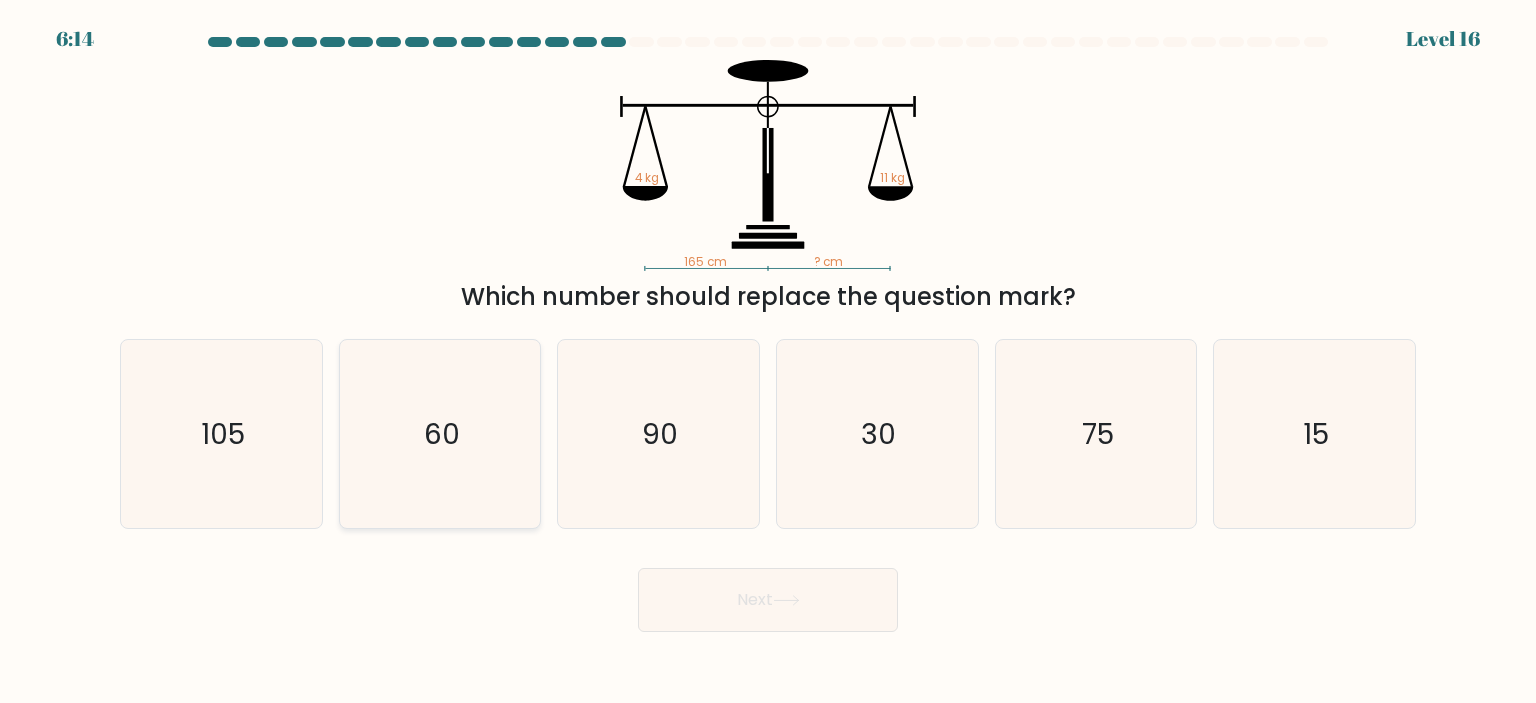 click on "60" 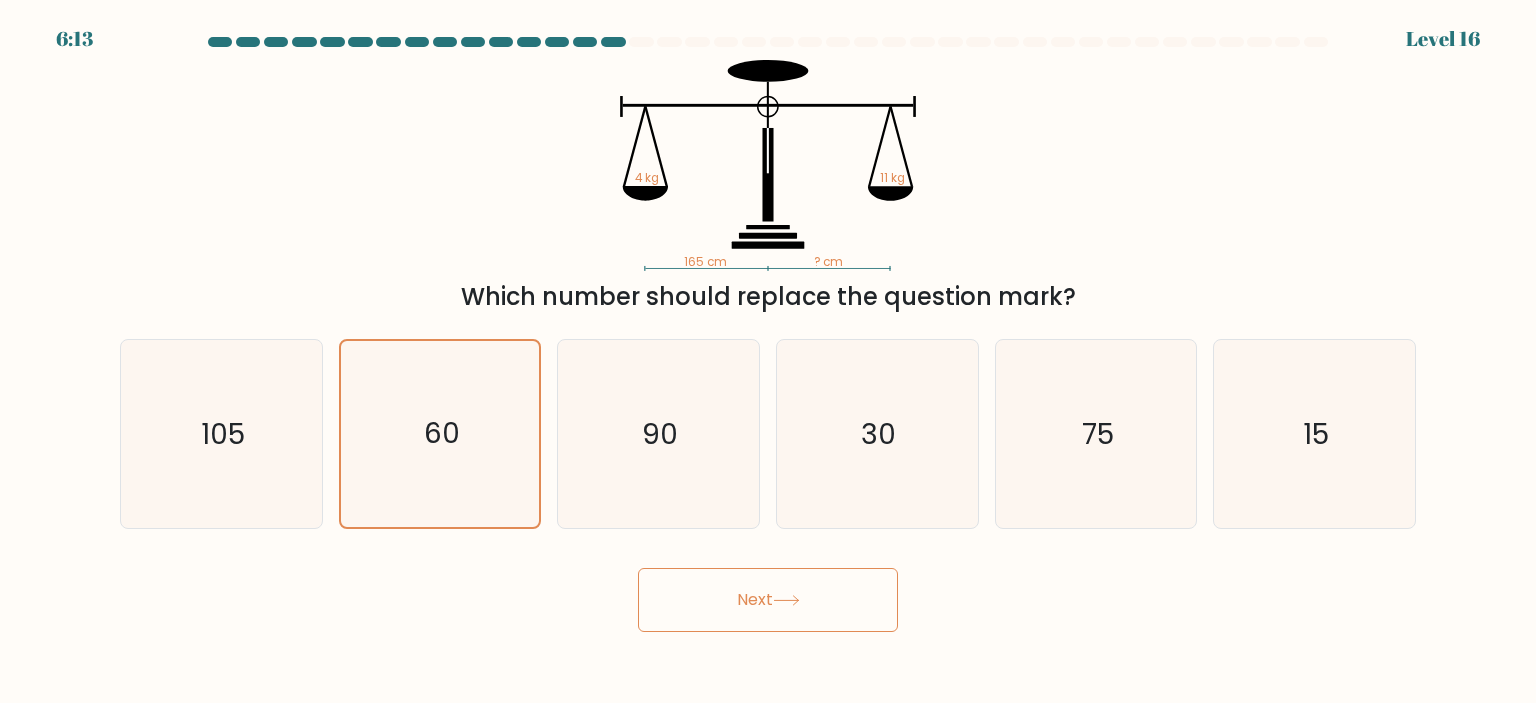 click on "Next" at bounding box center (768, 600) 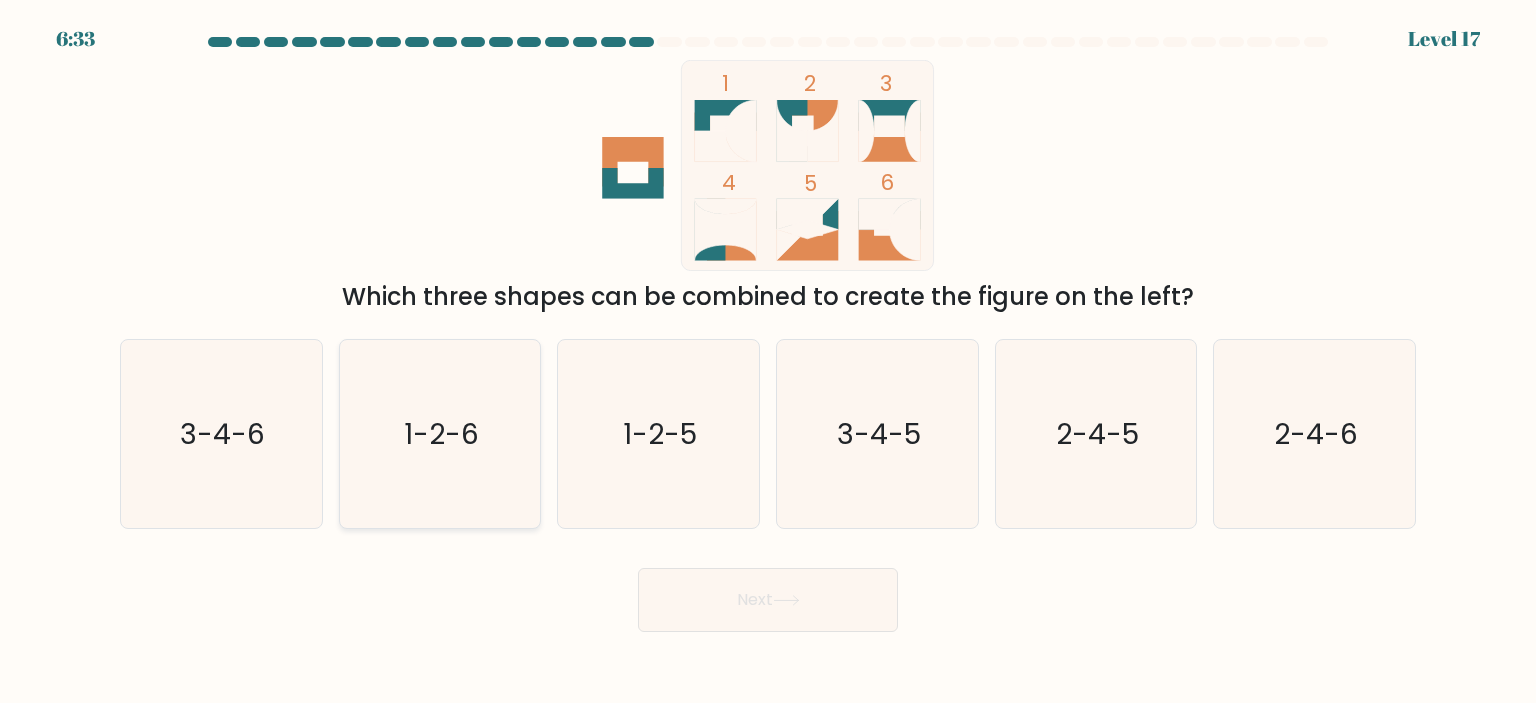 click on "1-2-6" 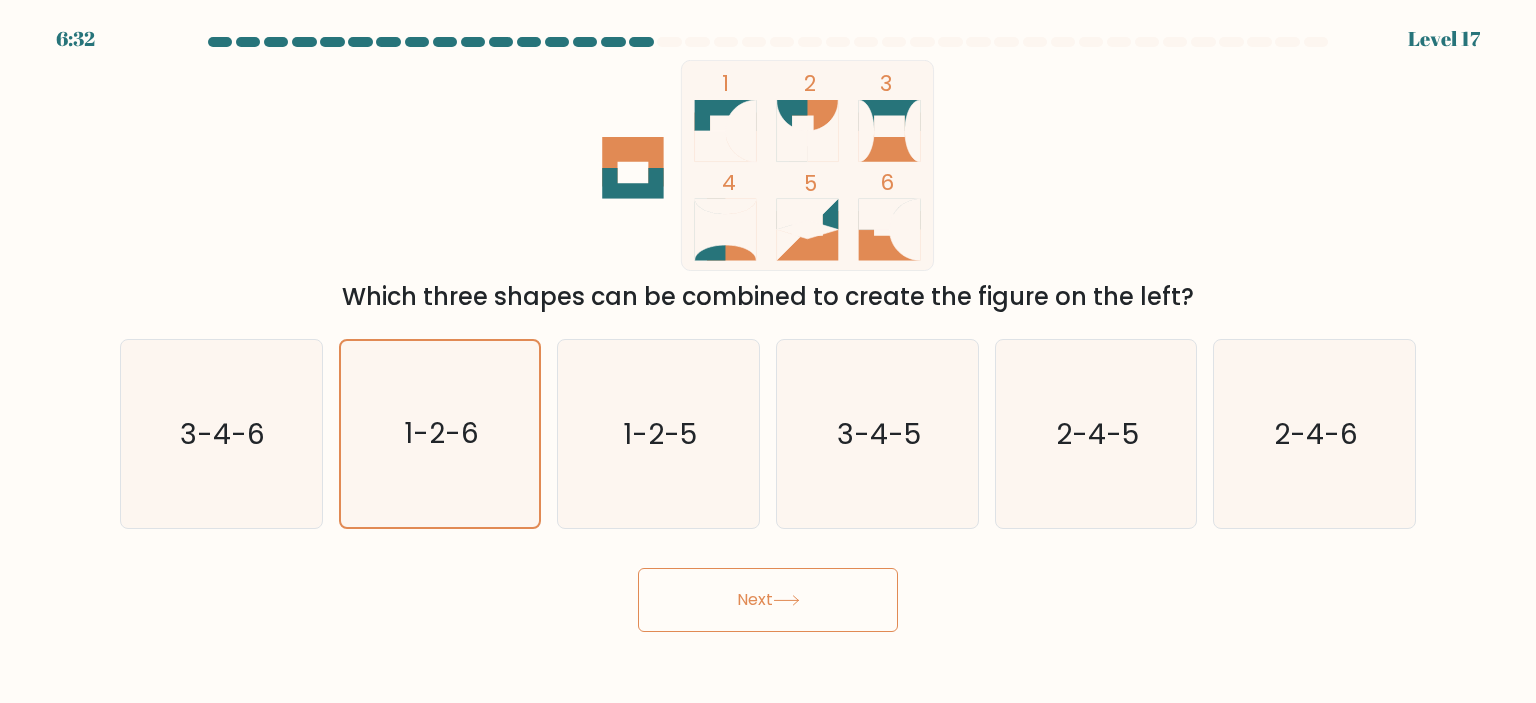 click on "Next" at bounding box center (768, 600) 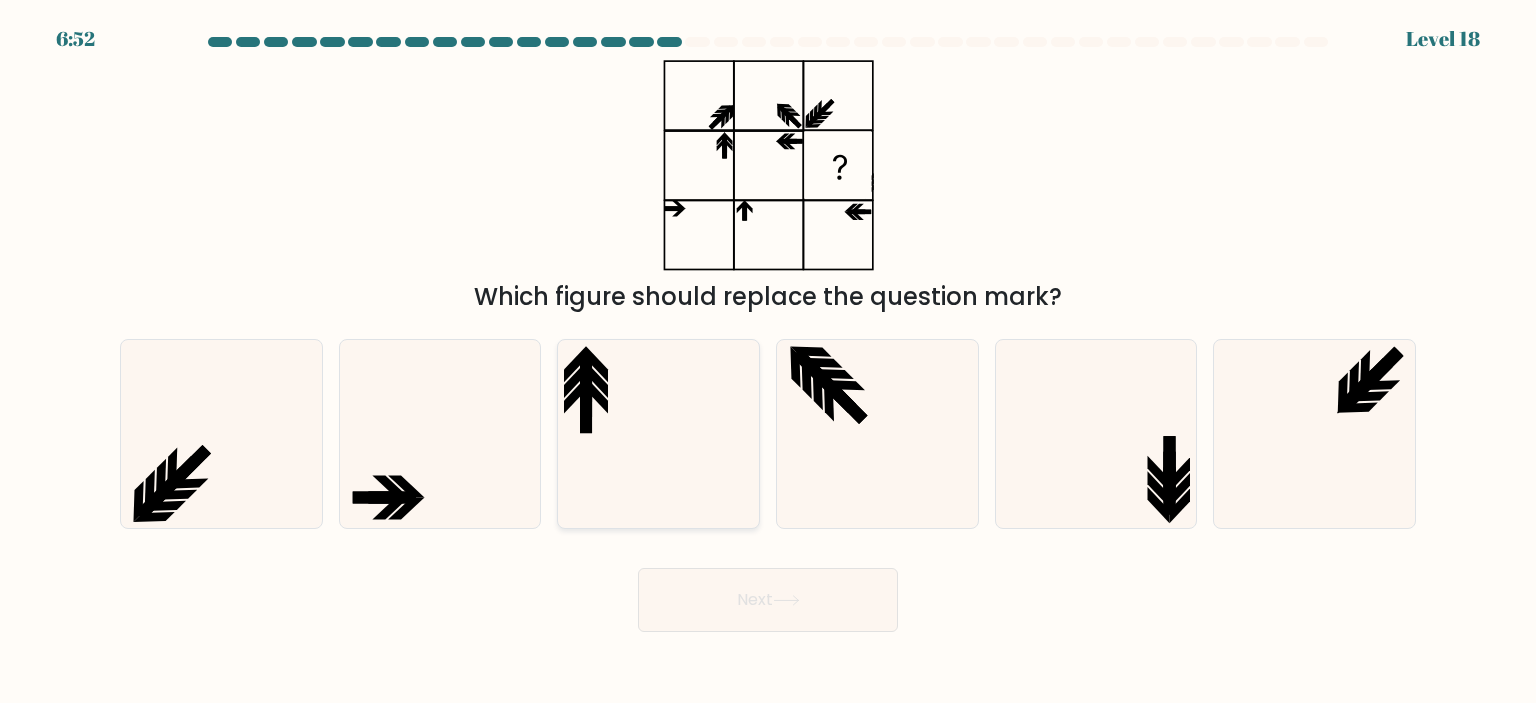 click 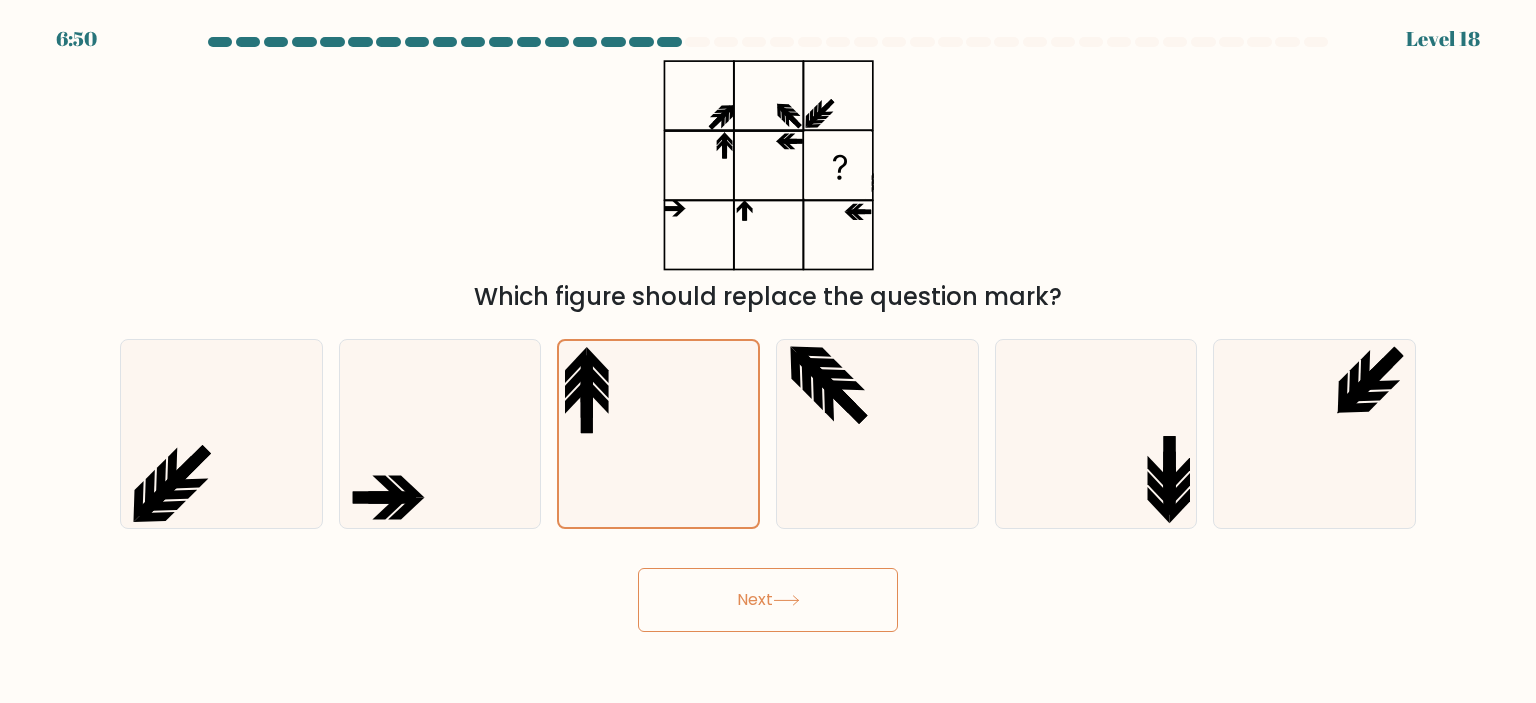click on "Next" at bounding box center [768, 600] 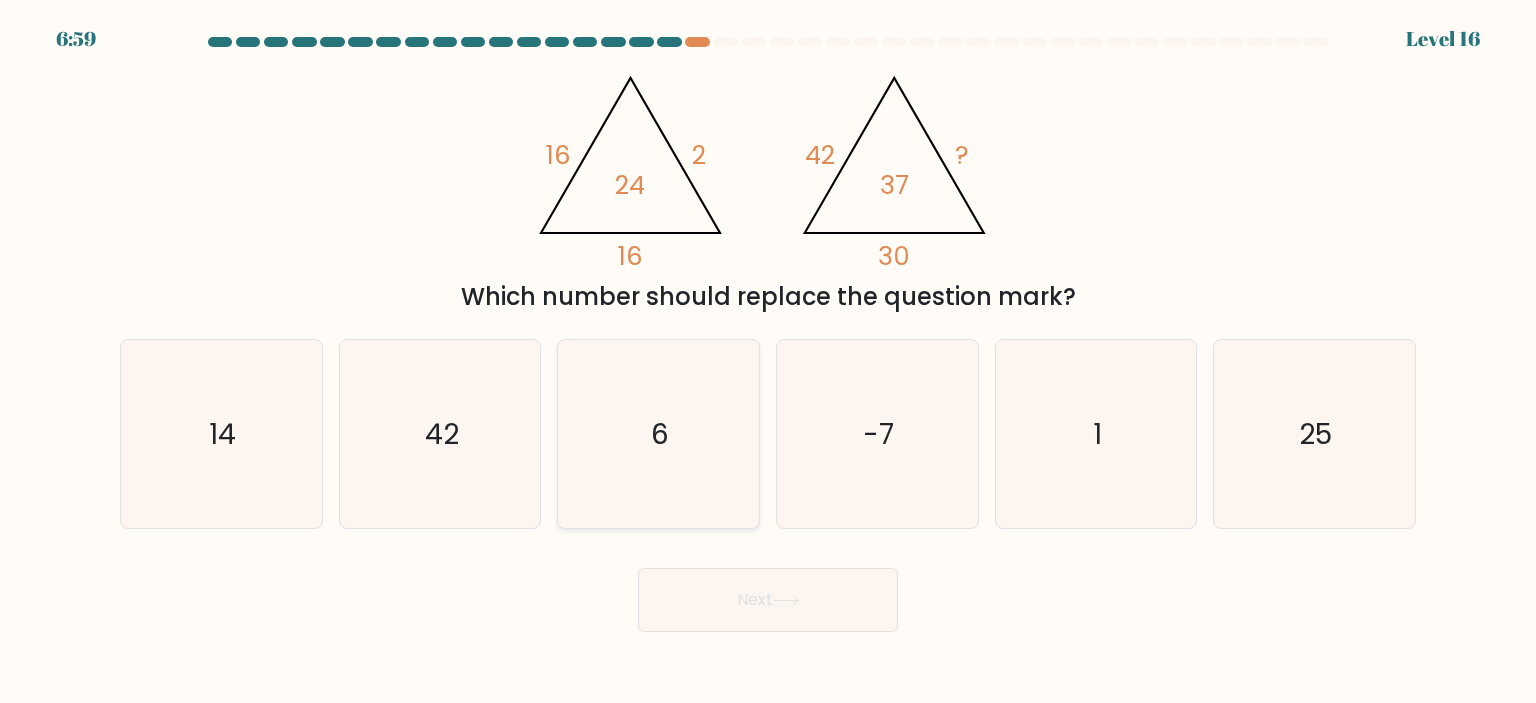 click on "6" 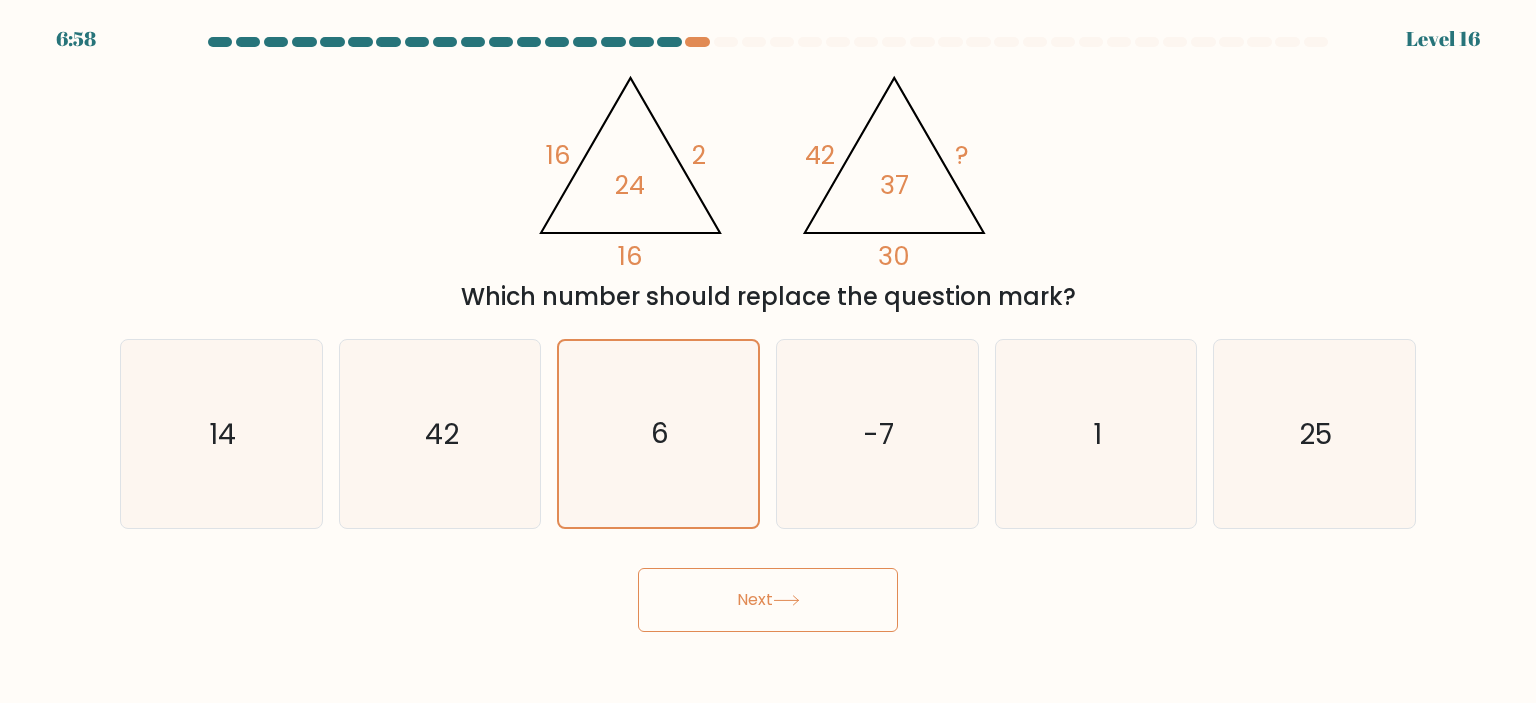 click on "Next" at bounding box center [768, 600] 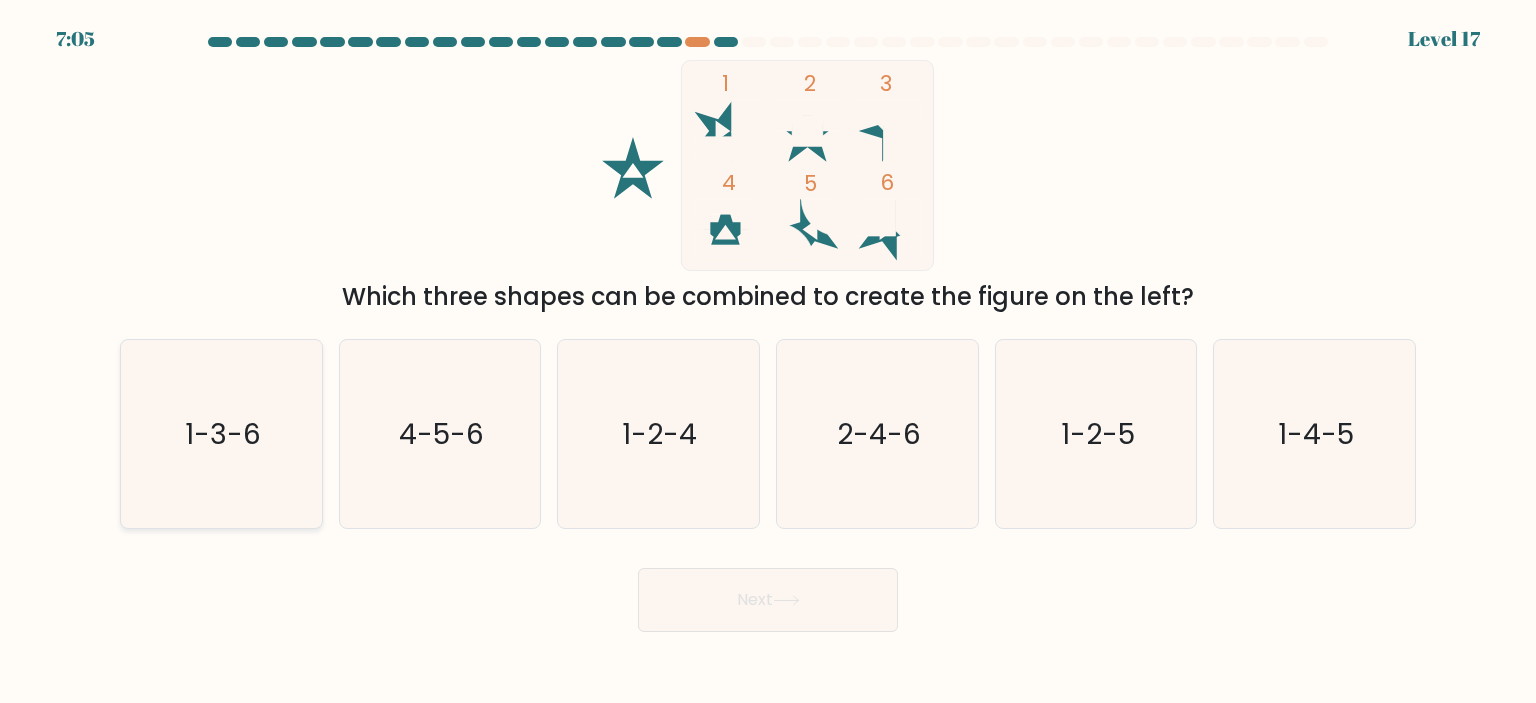 click on "1-3-6" 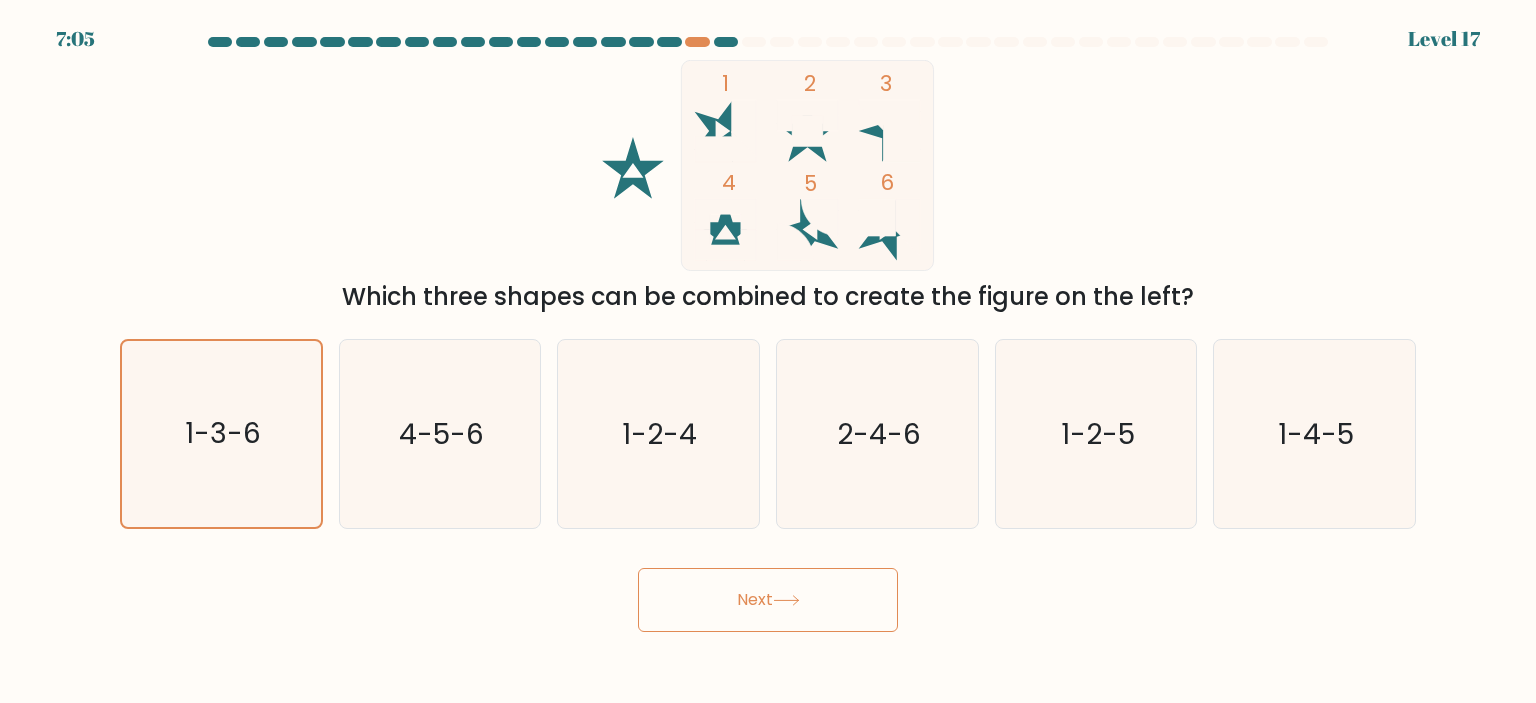 click on "Next" at bounding box center (768, 600) 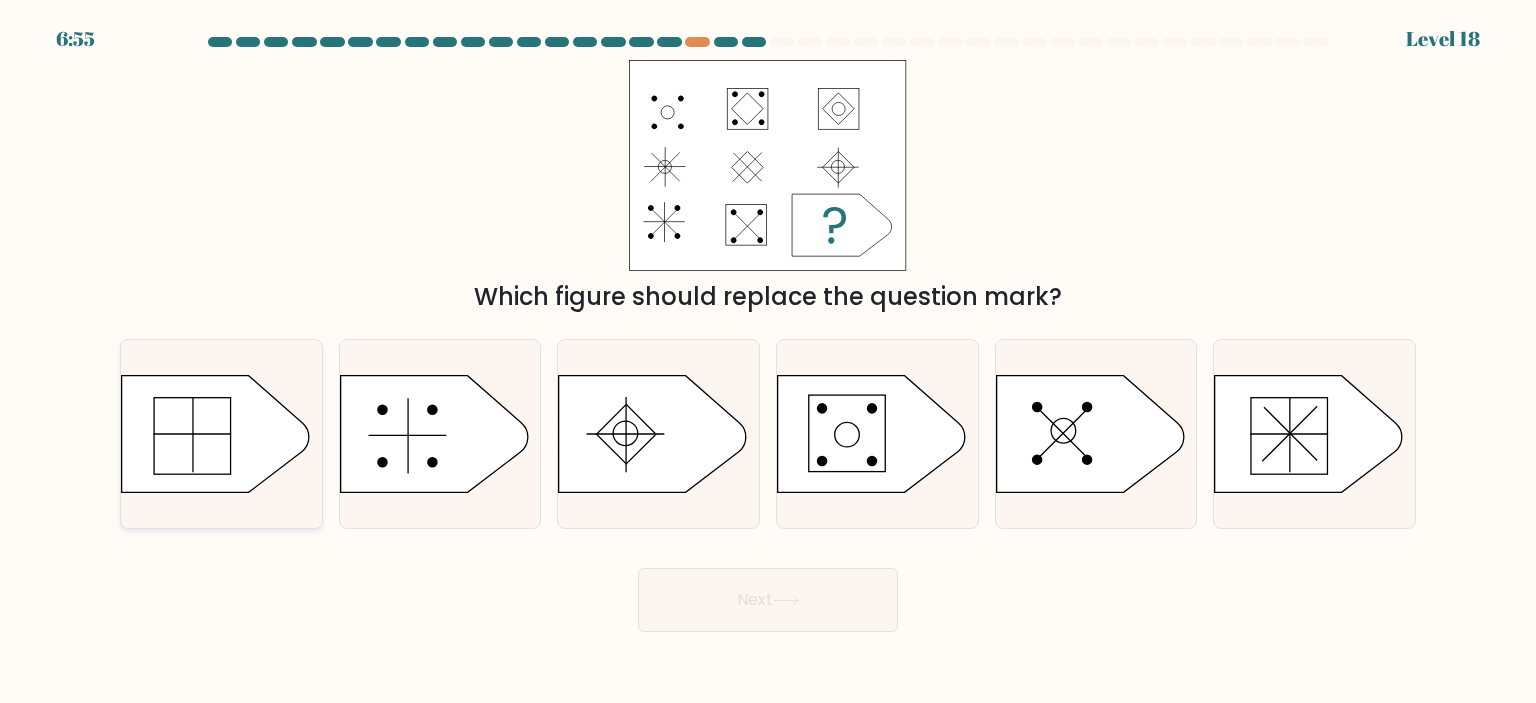click 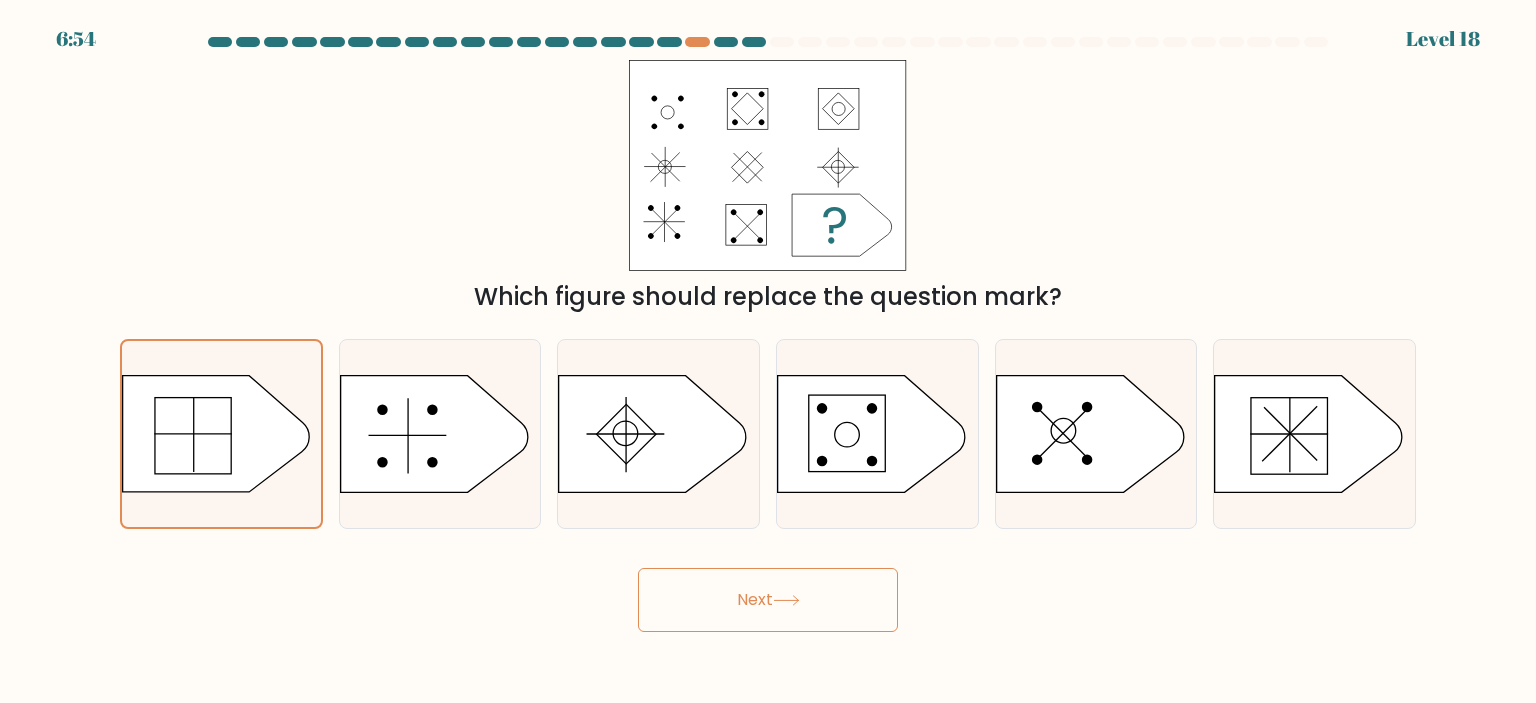click on "Next" at bounding box center (768, 600) 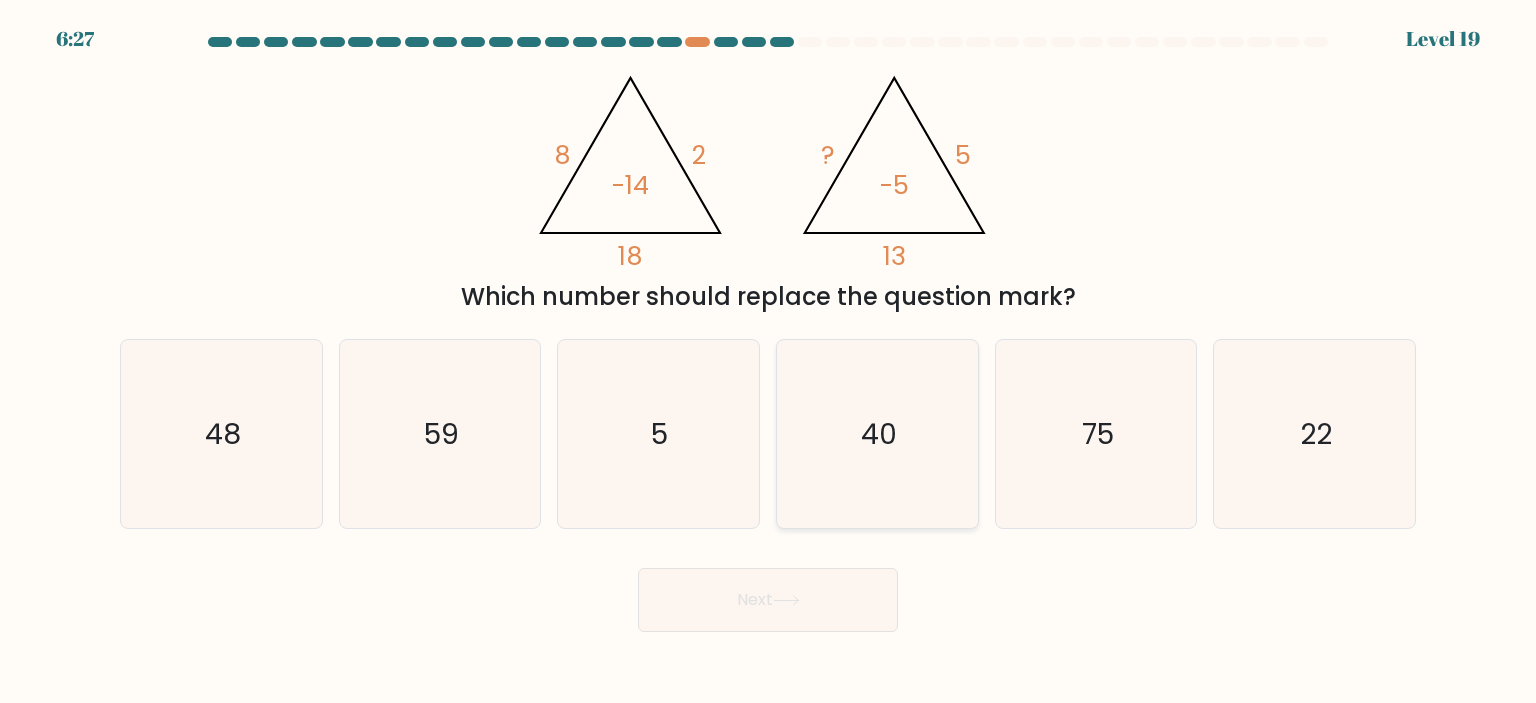 click on "40" 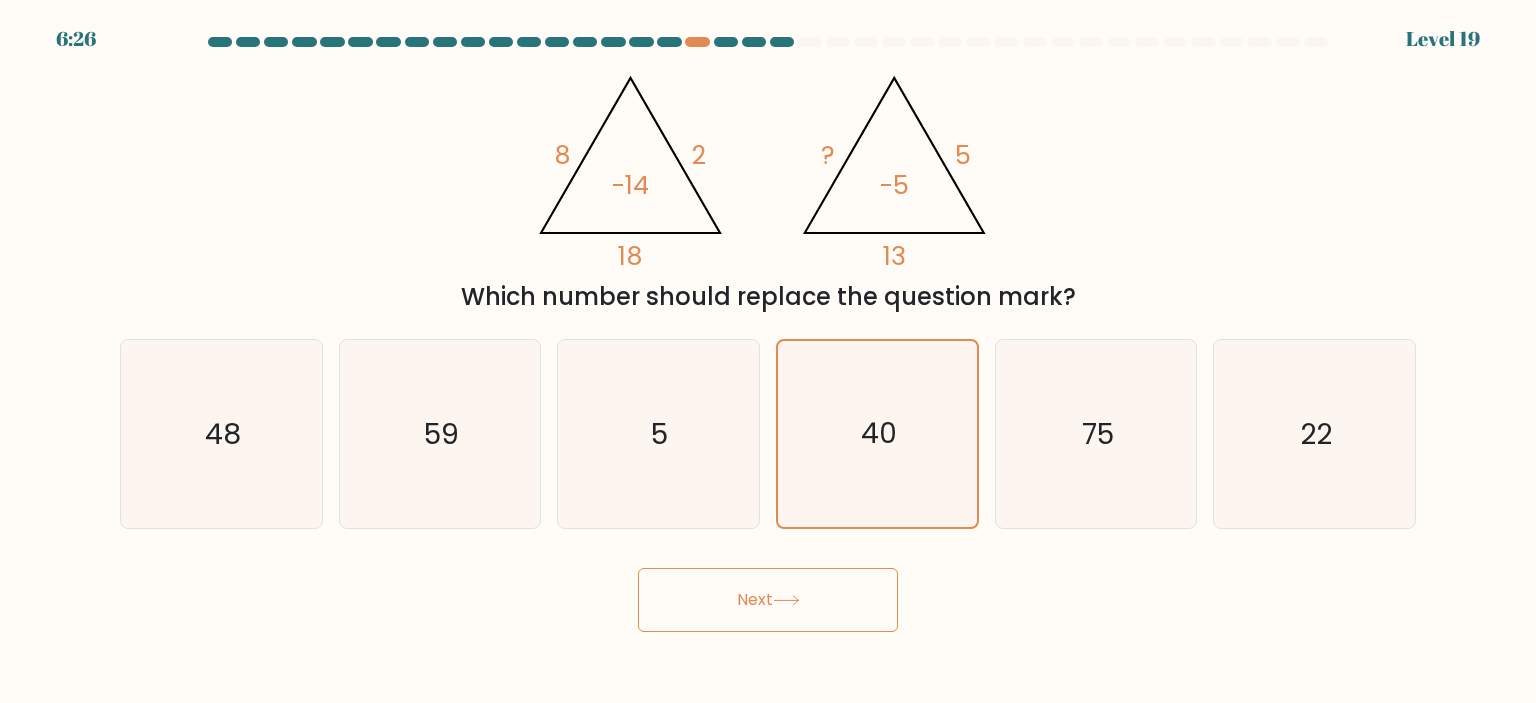 click on "Next" at bounding box center [768, 600] 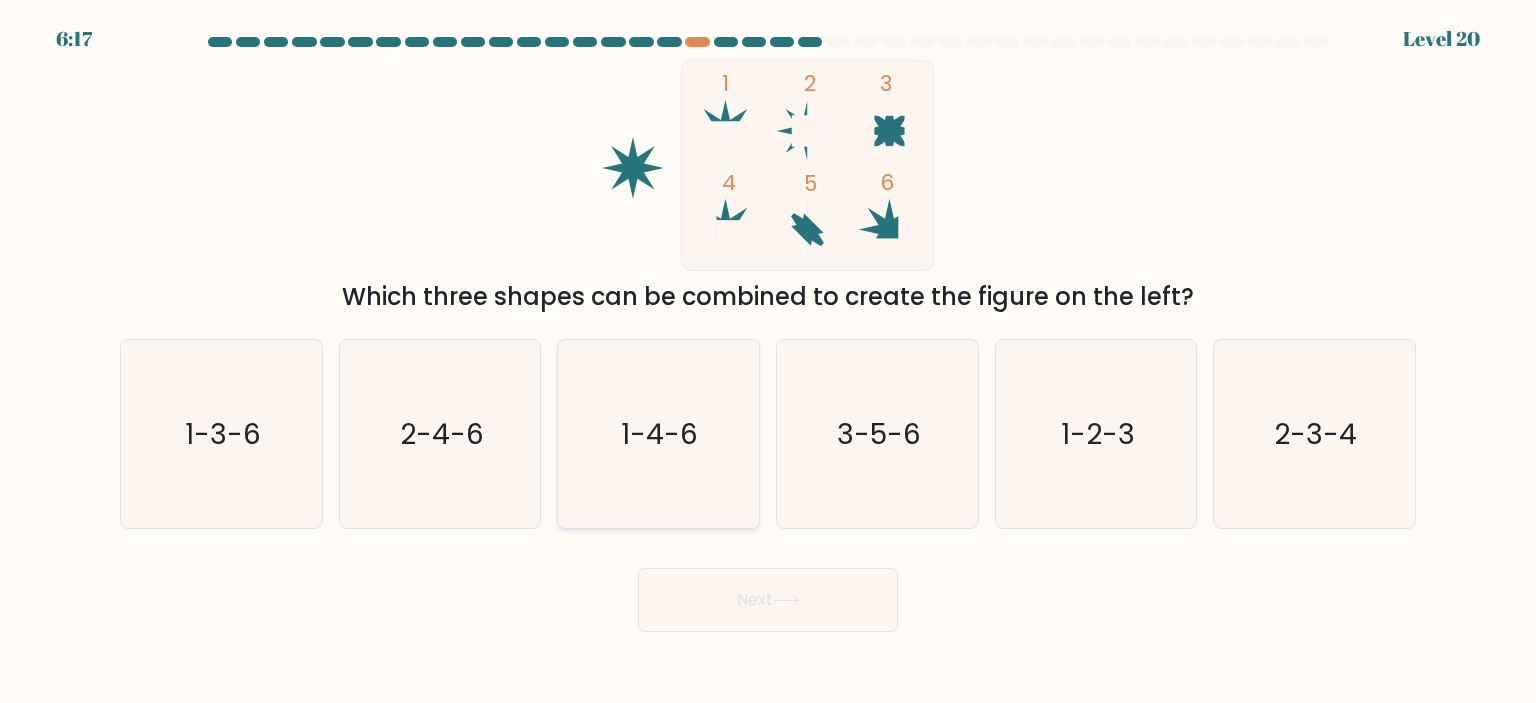 click on "1-4-6" 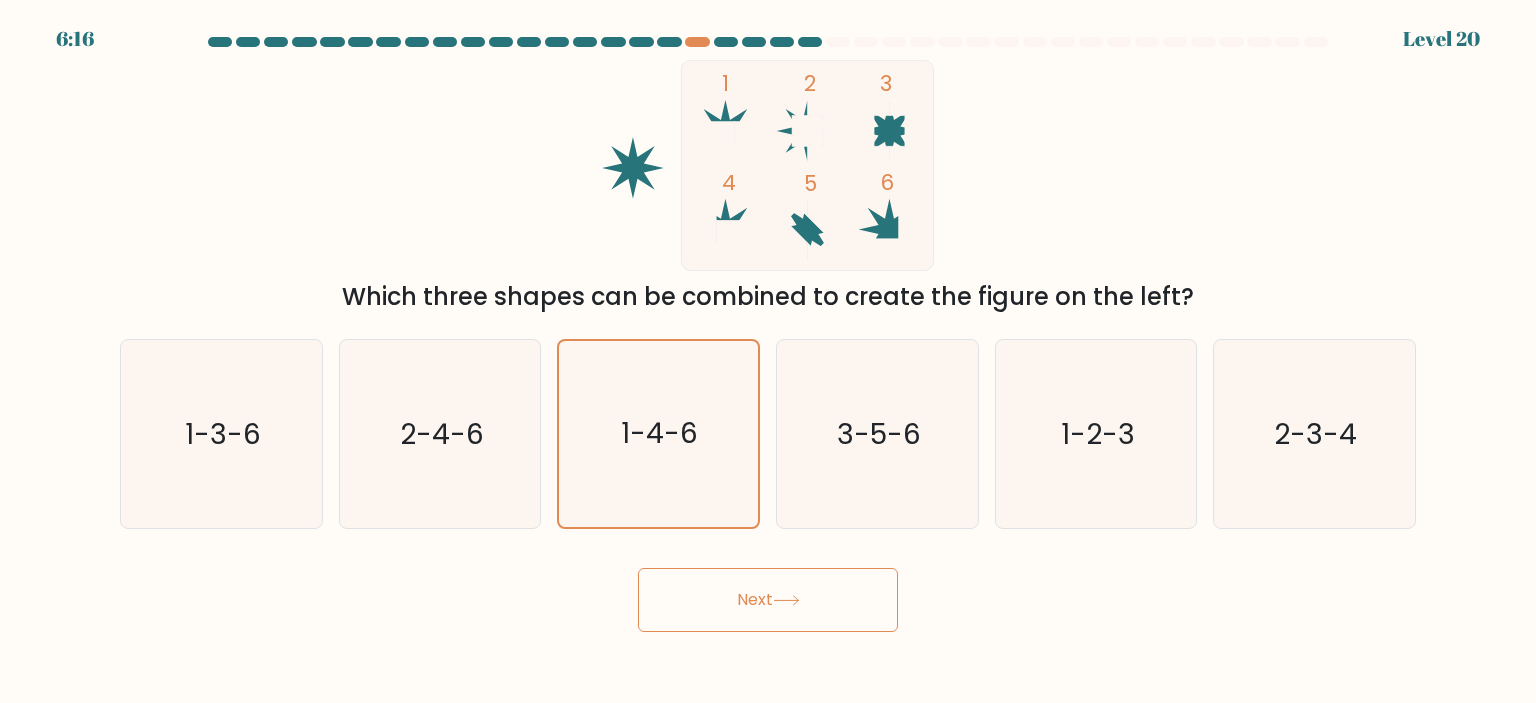 click on "Next" at bounding box center [768, 600] 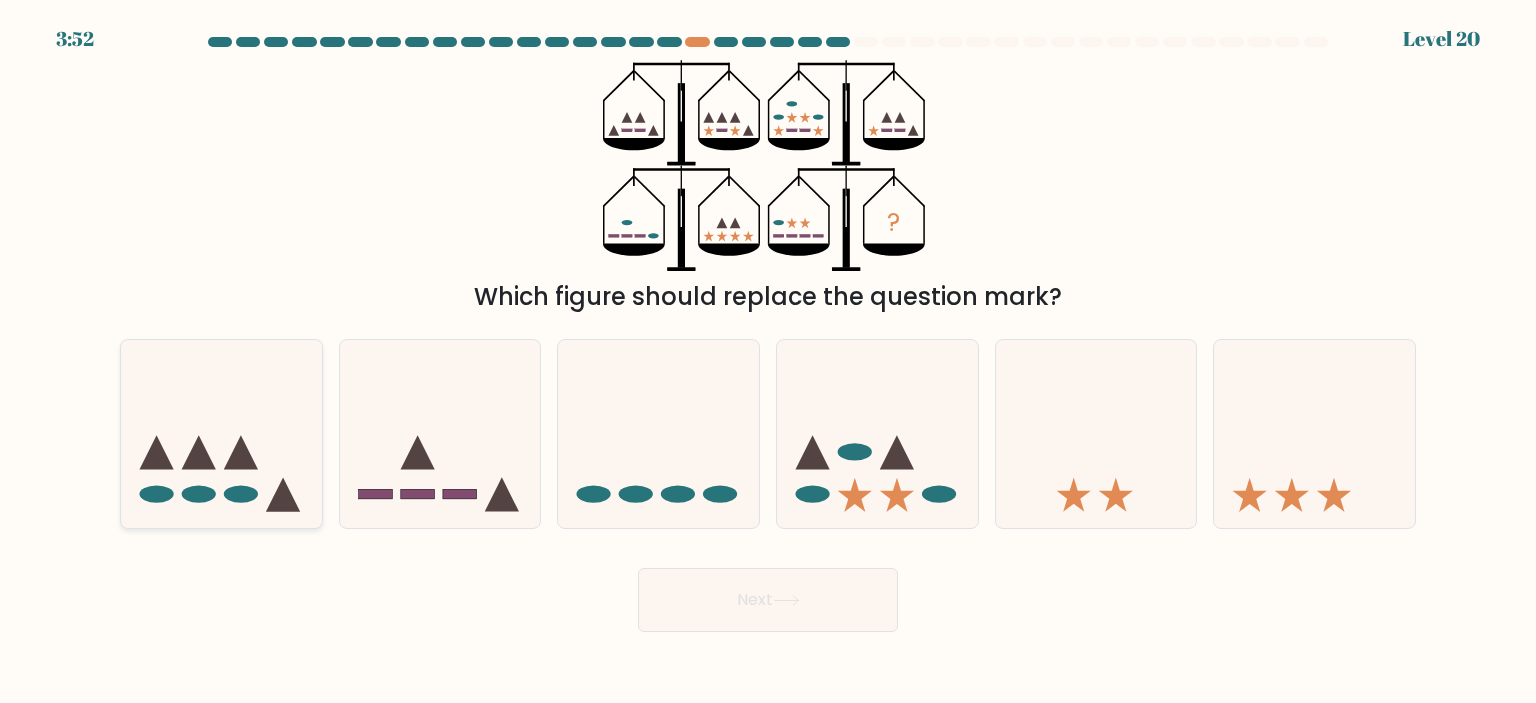 click 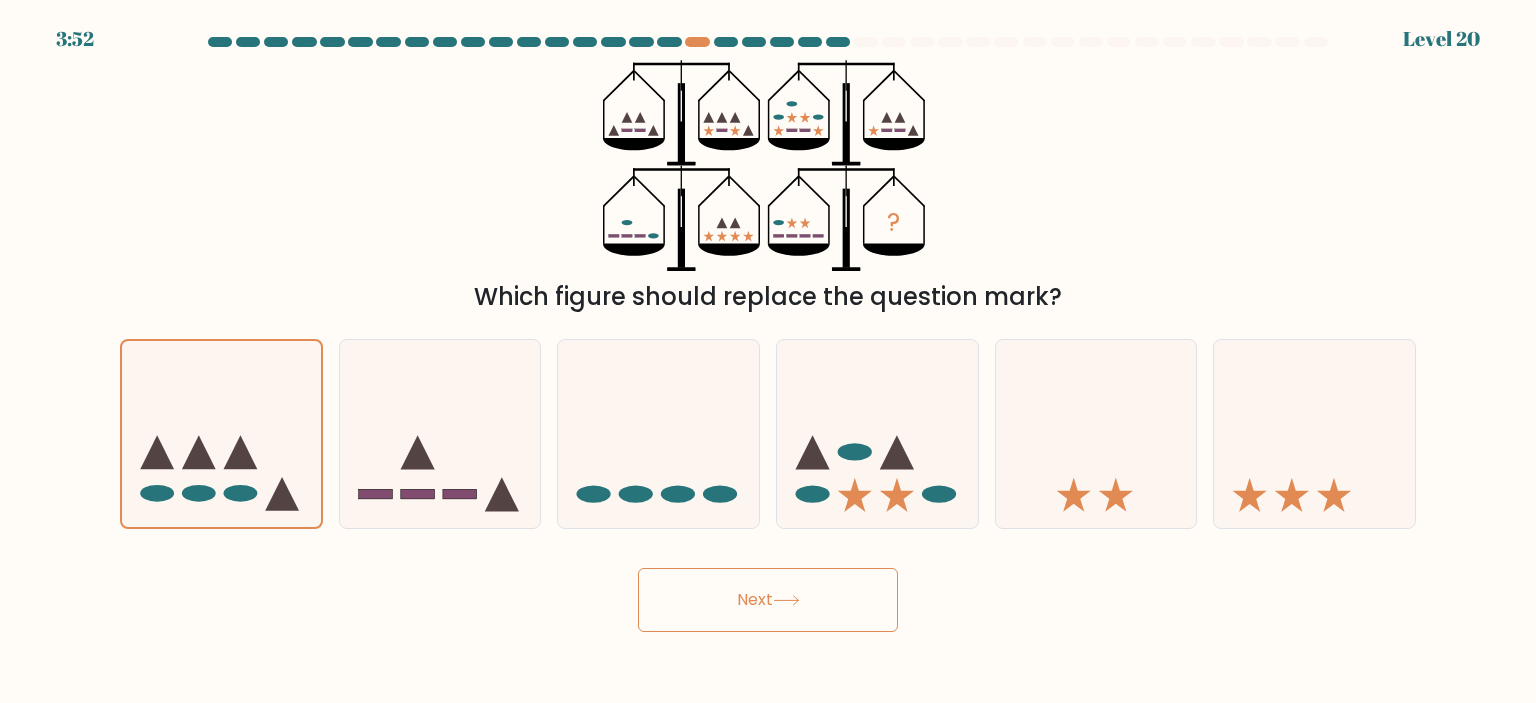 click on "Next" at bounding box center [768, 600] 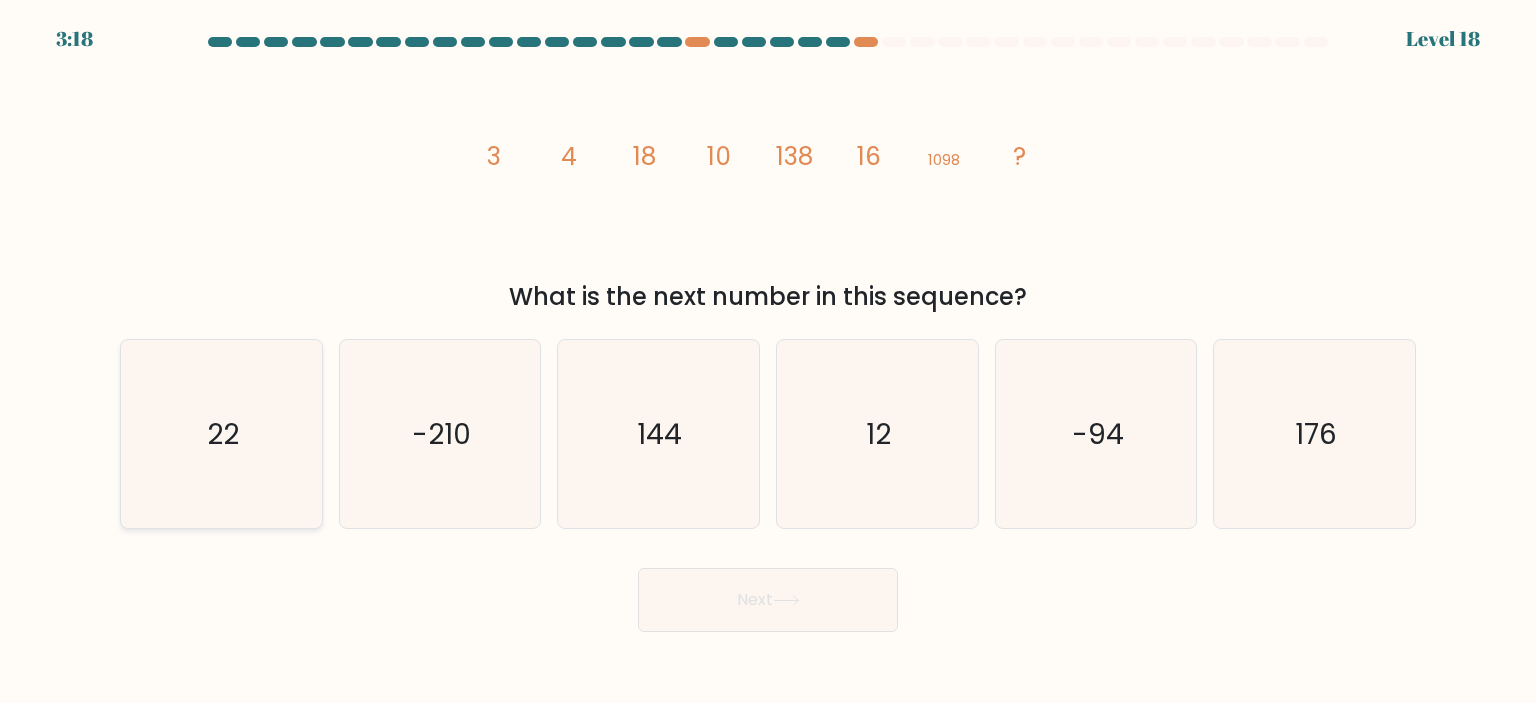 click on "22" 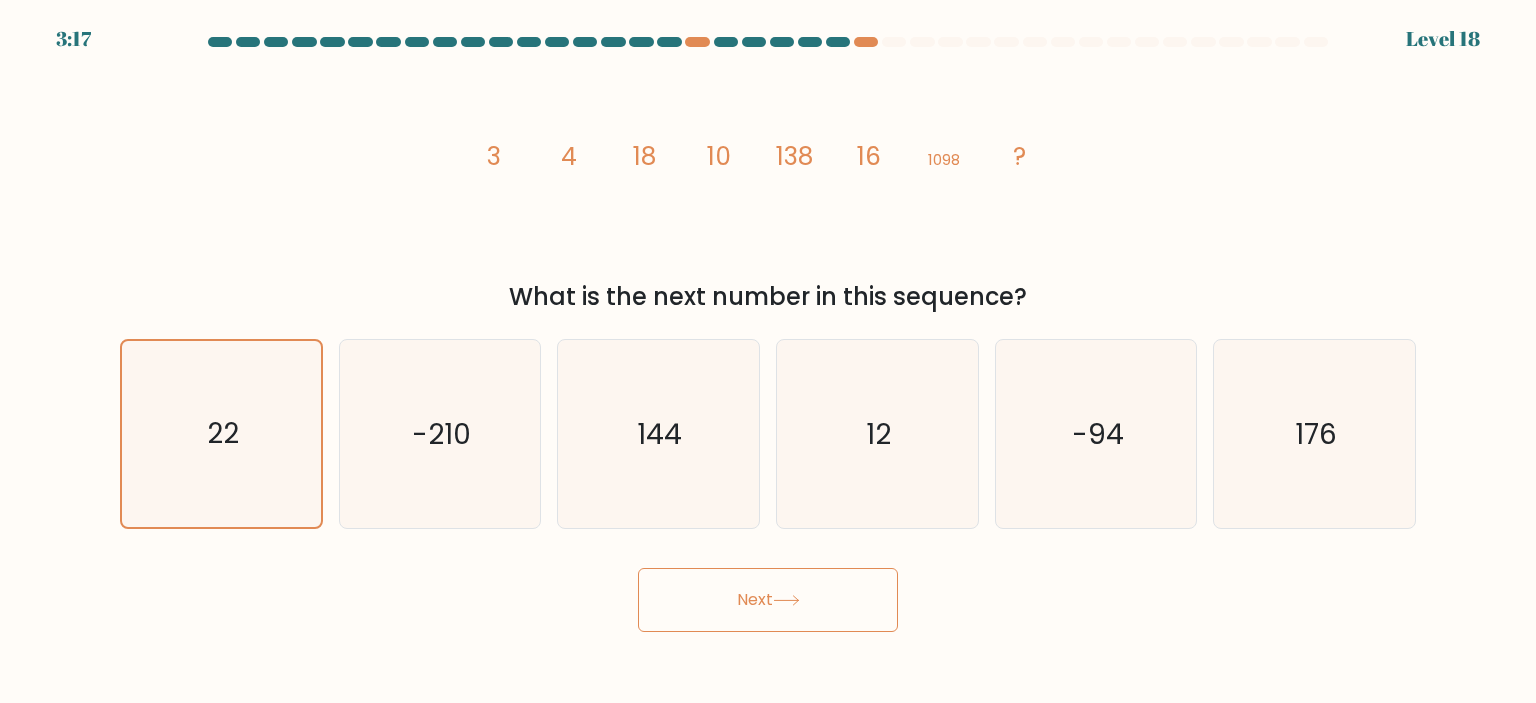 click on "Next" at bounding box center [768, 600] 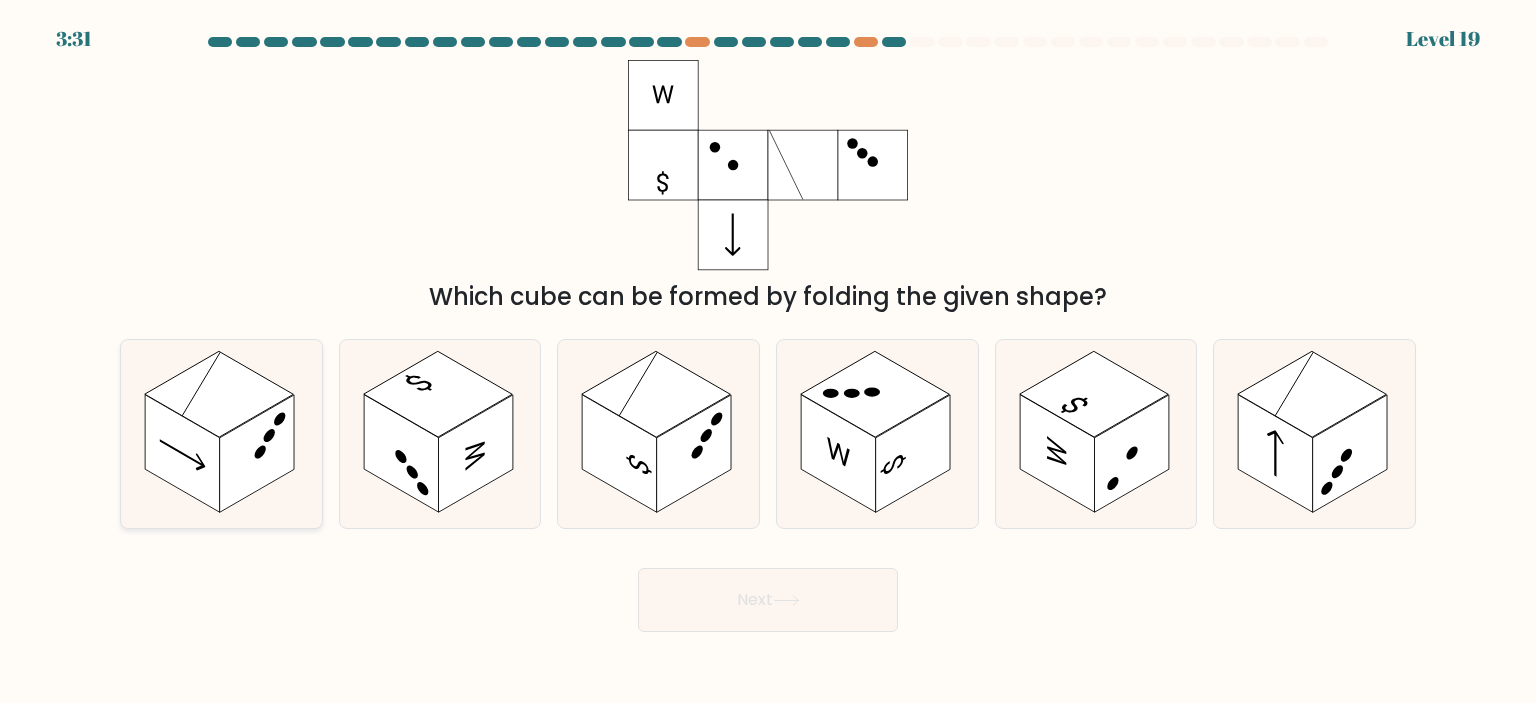 click 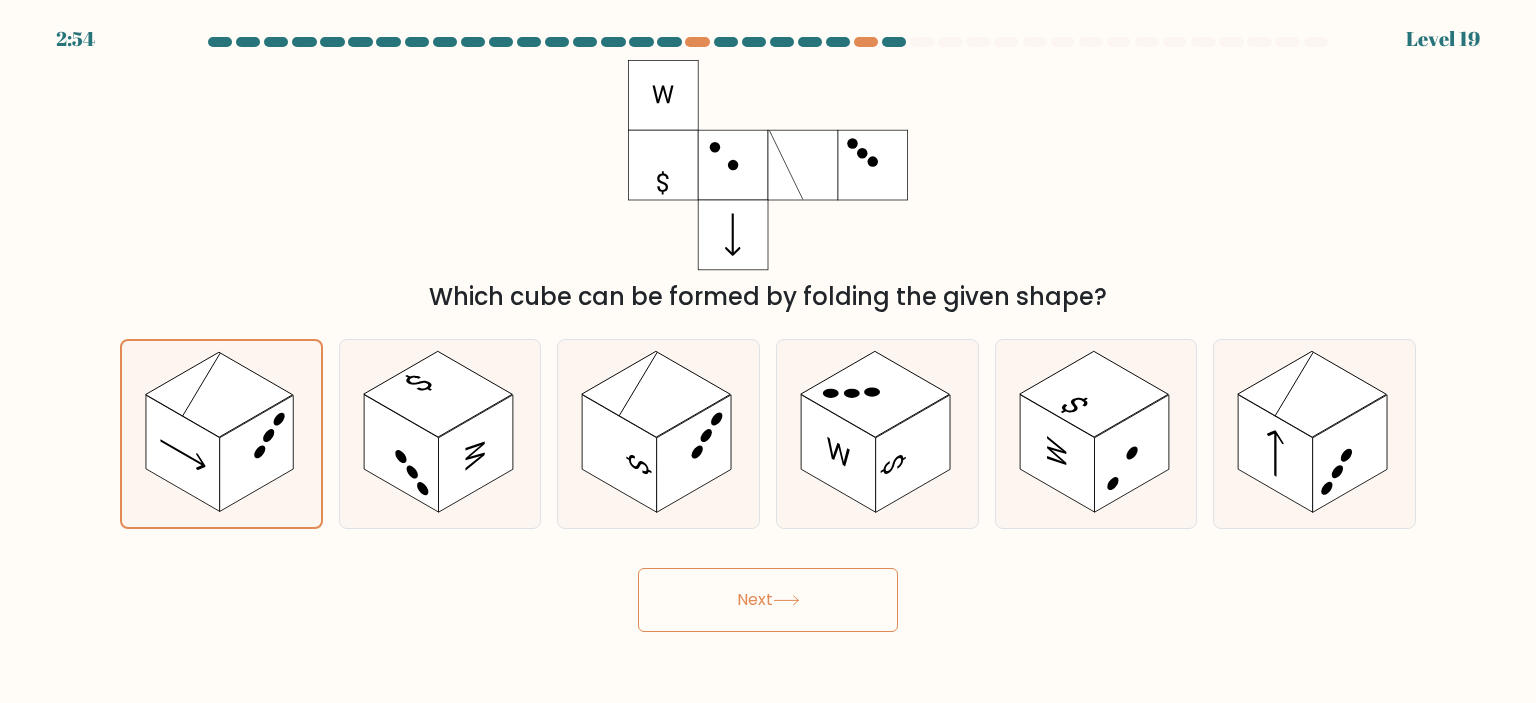 click on "Next" at bounding box center (768, 600) 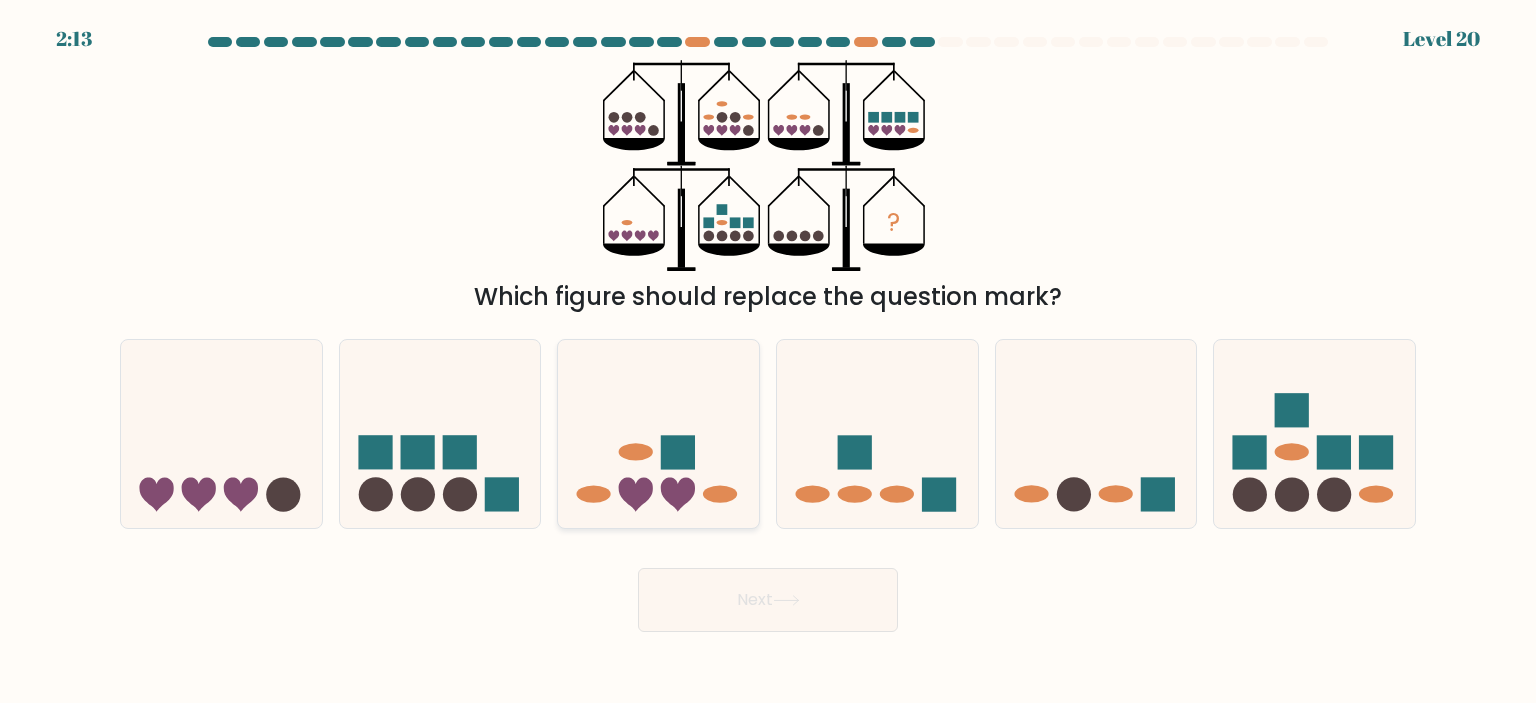 click 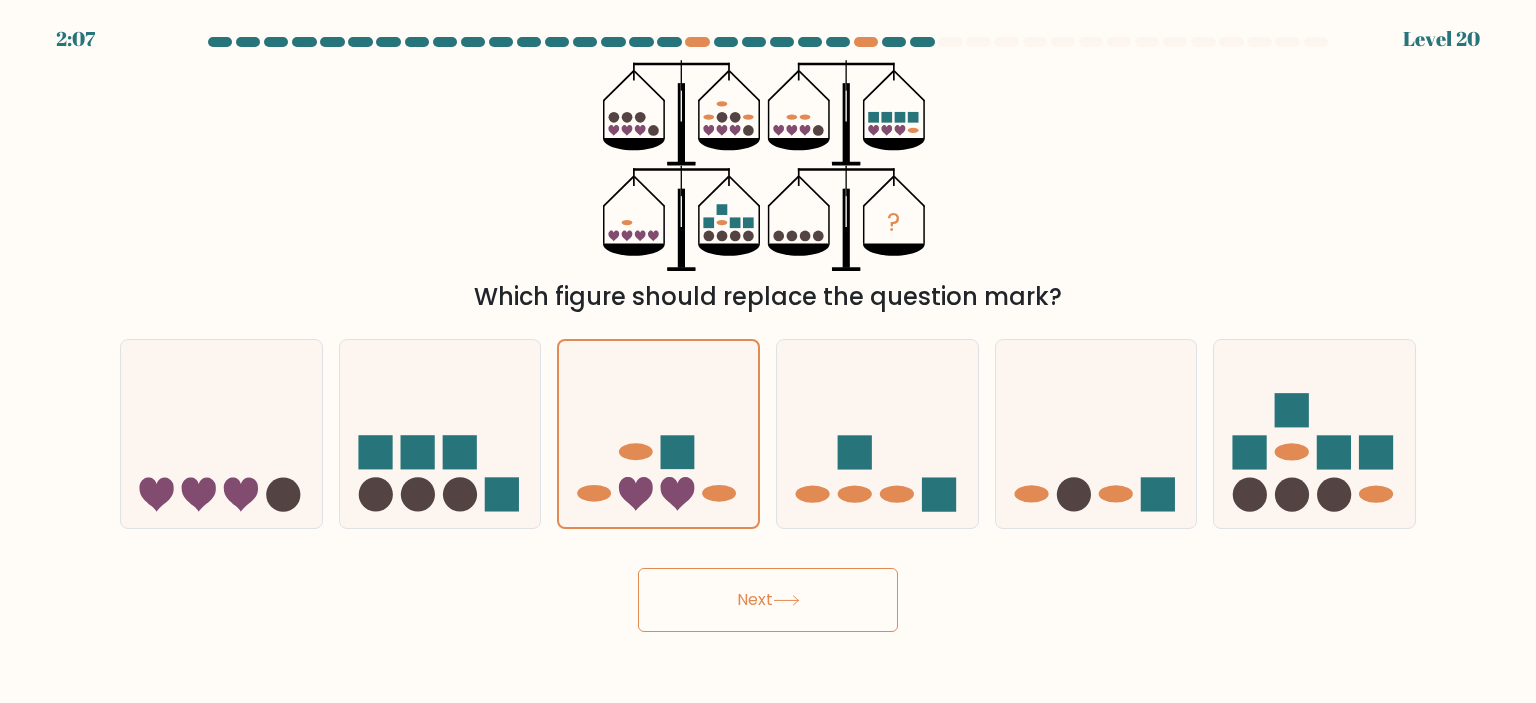 click on "Next" at bounding box center [768, 600] 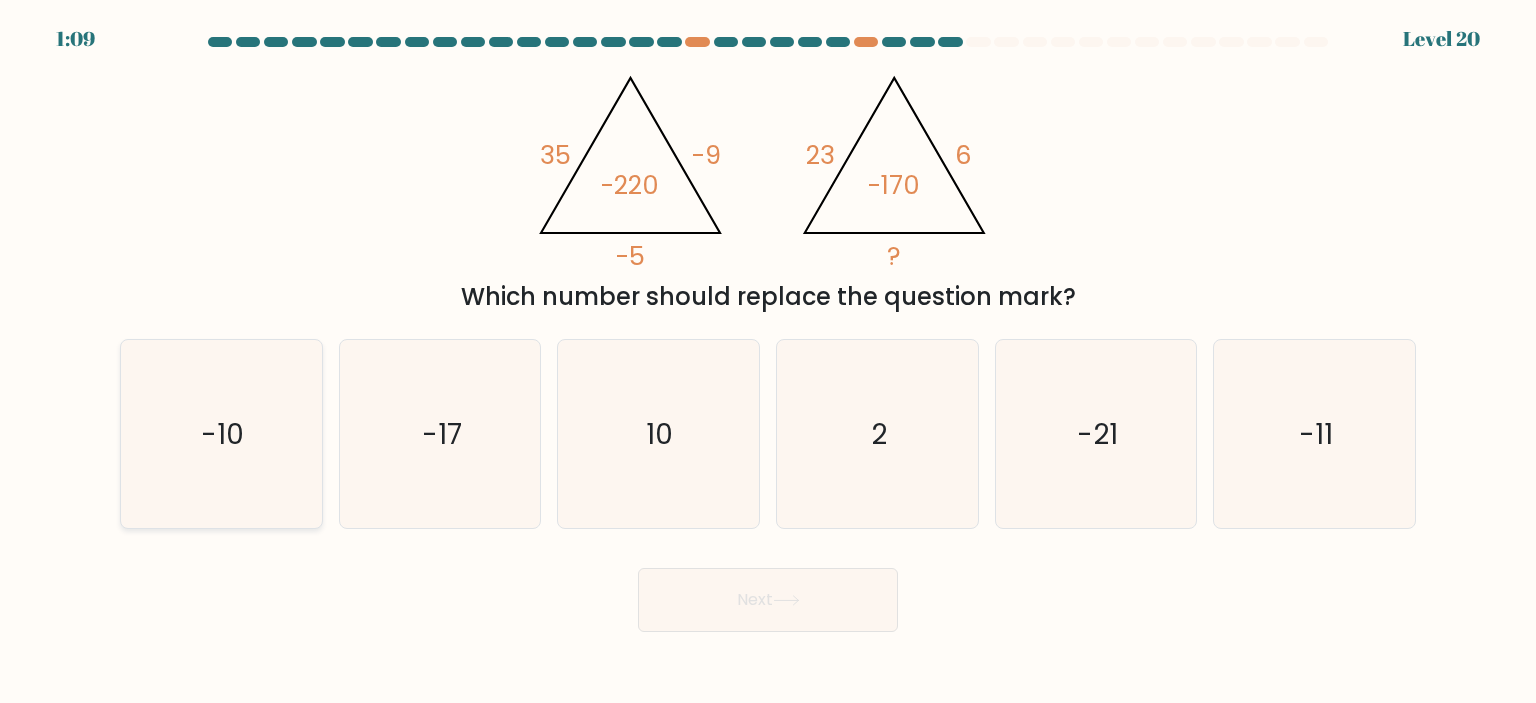 click on "-10" 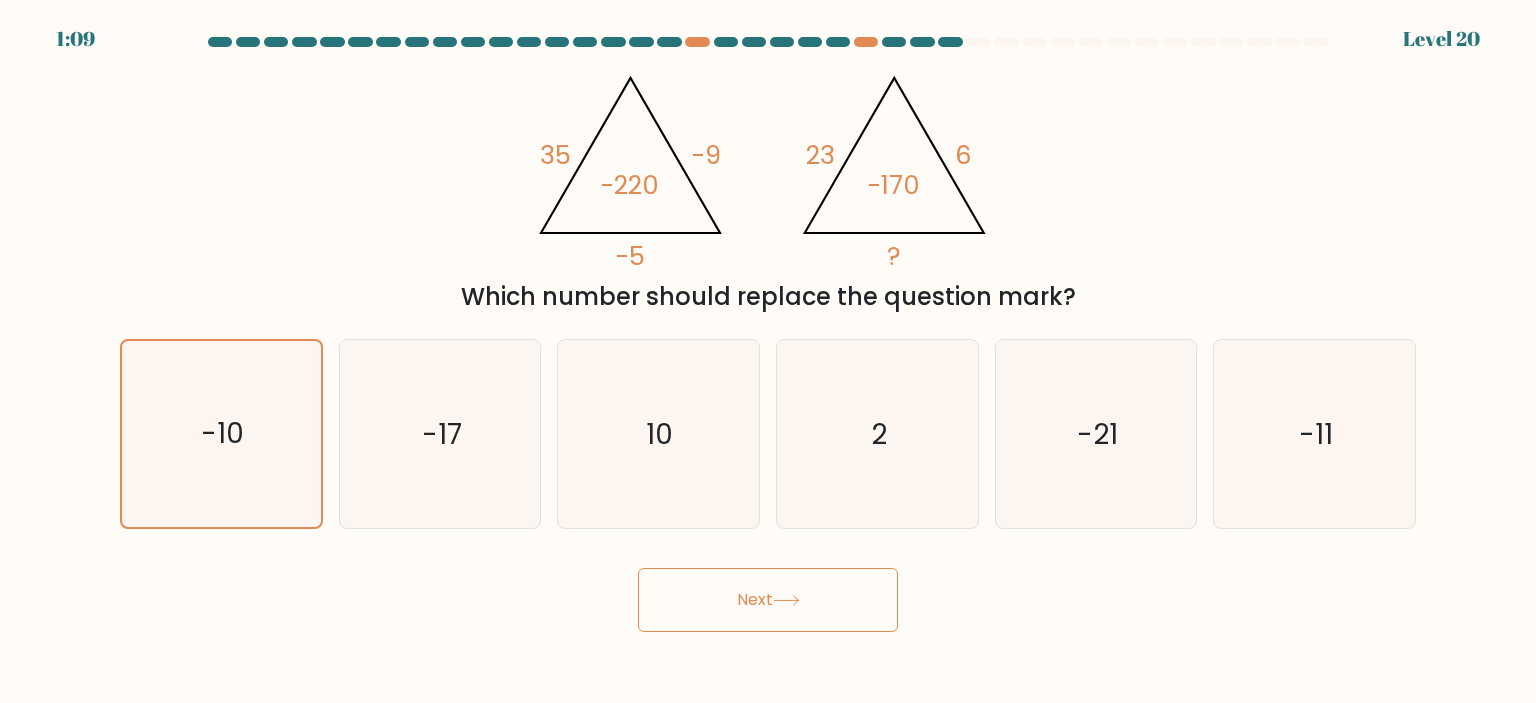 click on "Next" at bounding box center (768, 600) 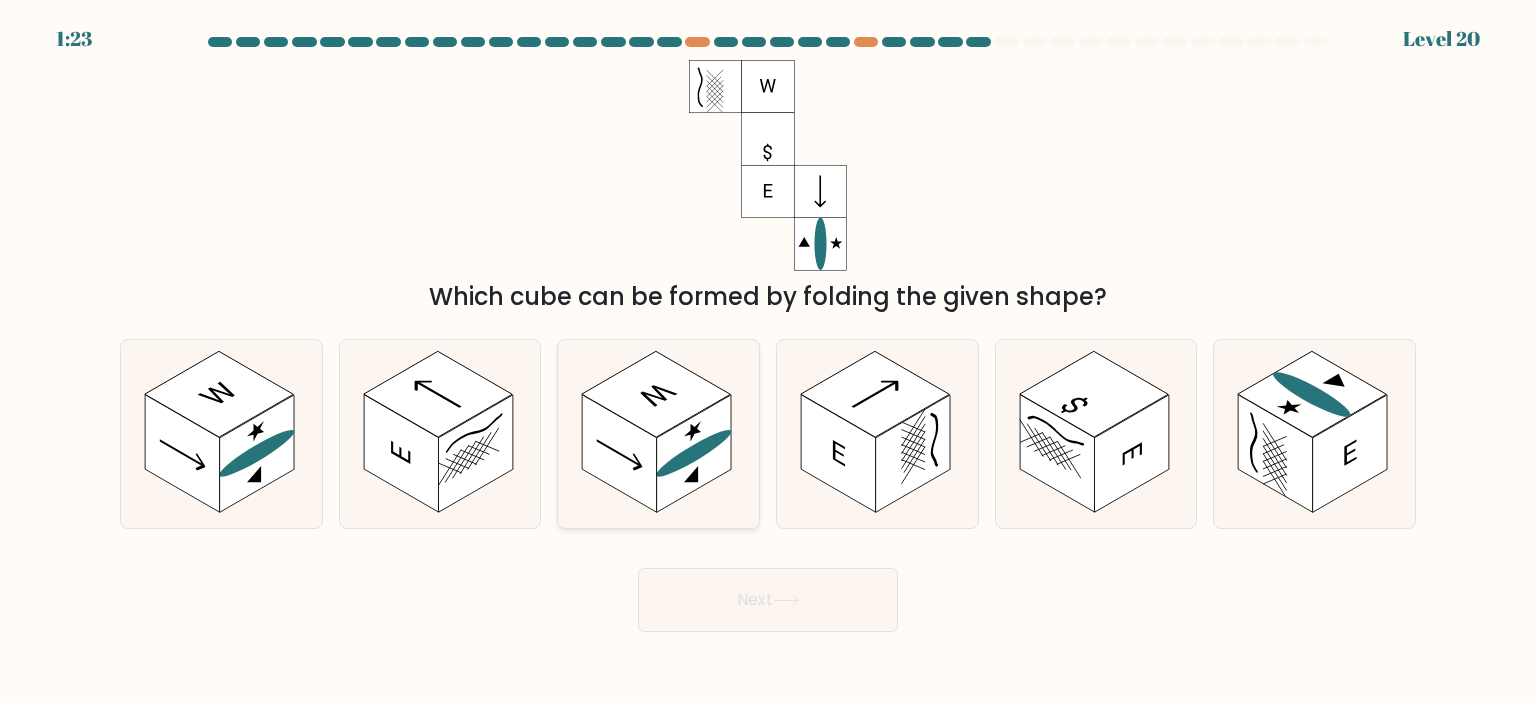 click 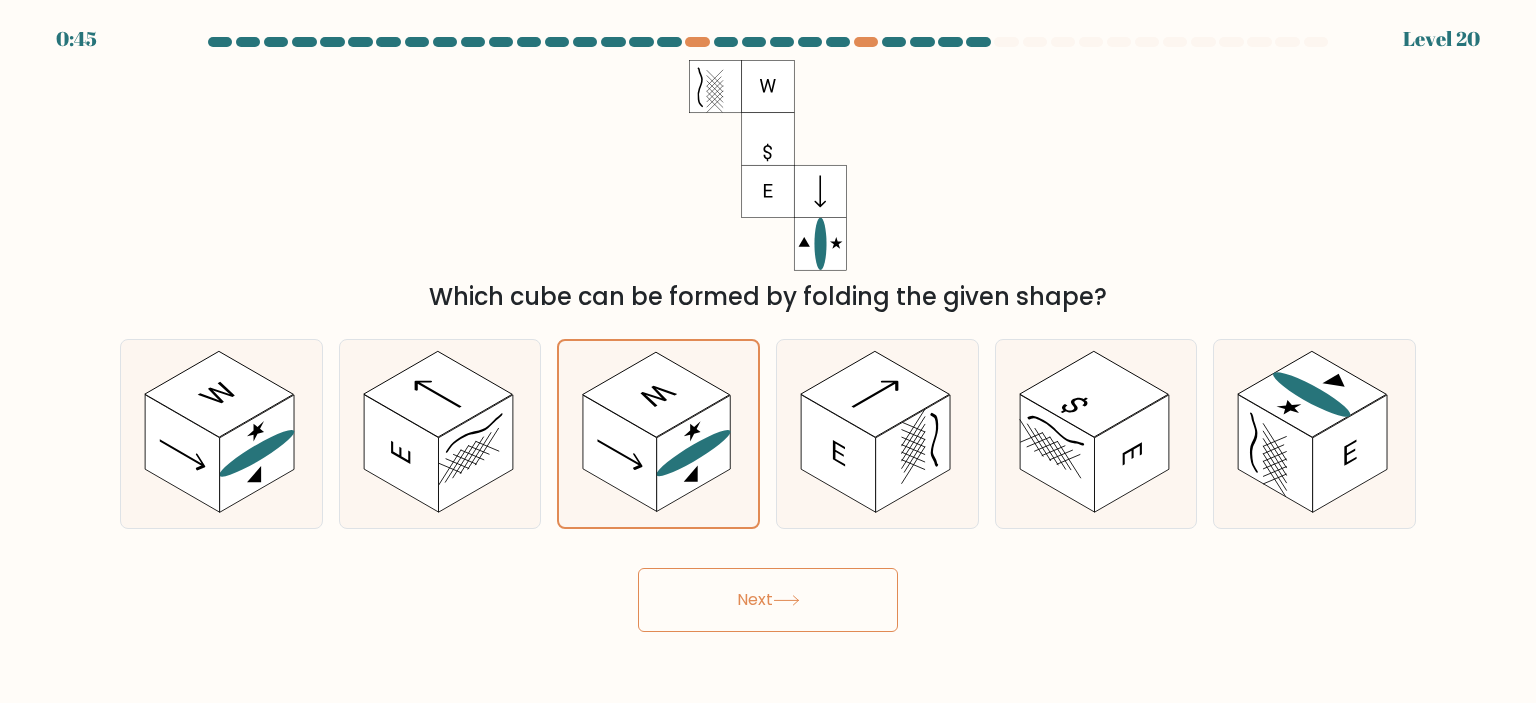 click on "Next" at bounding box center [768, 600] 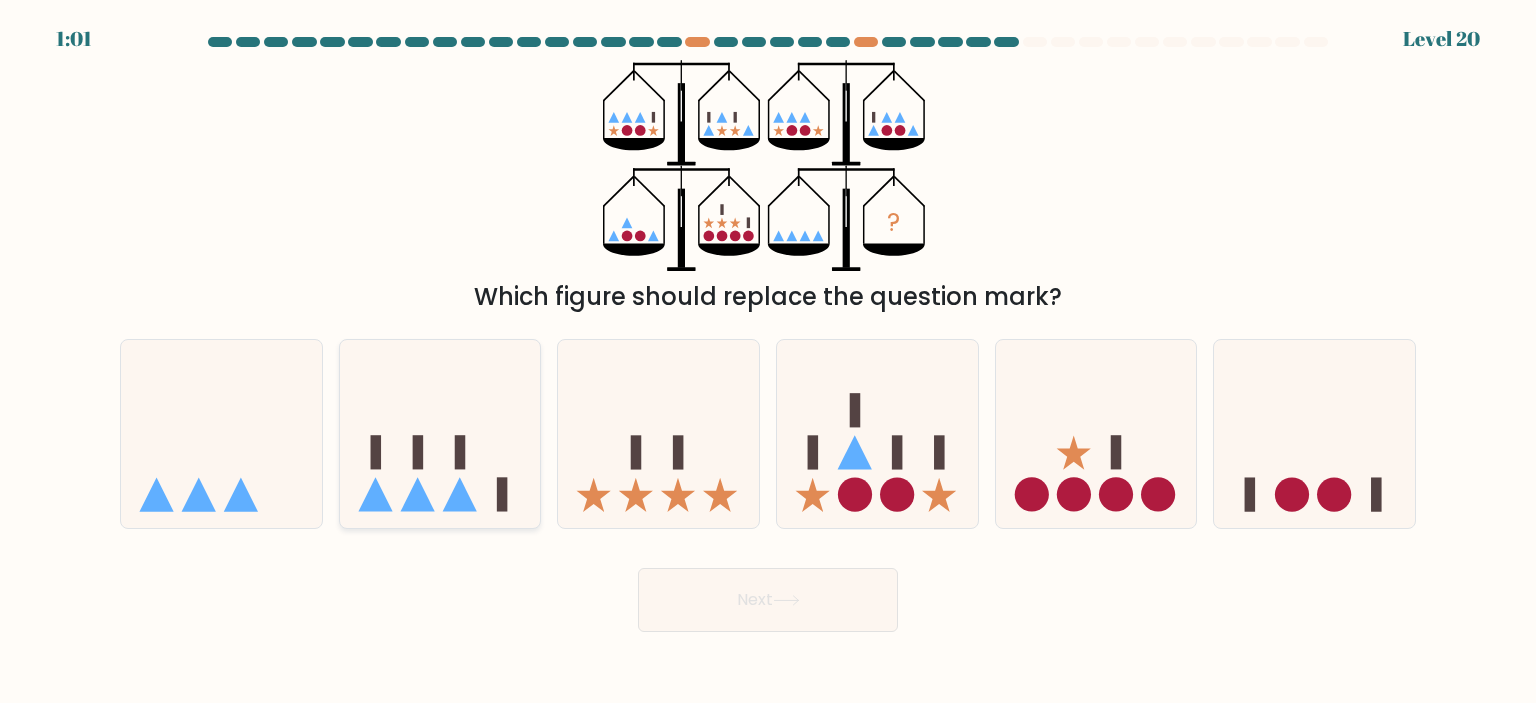 click 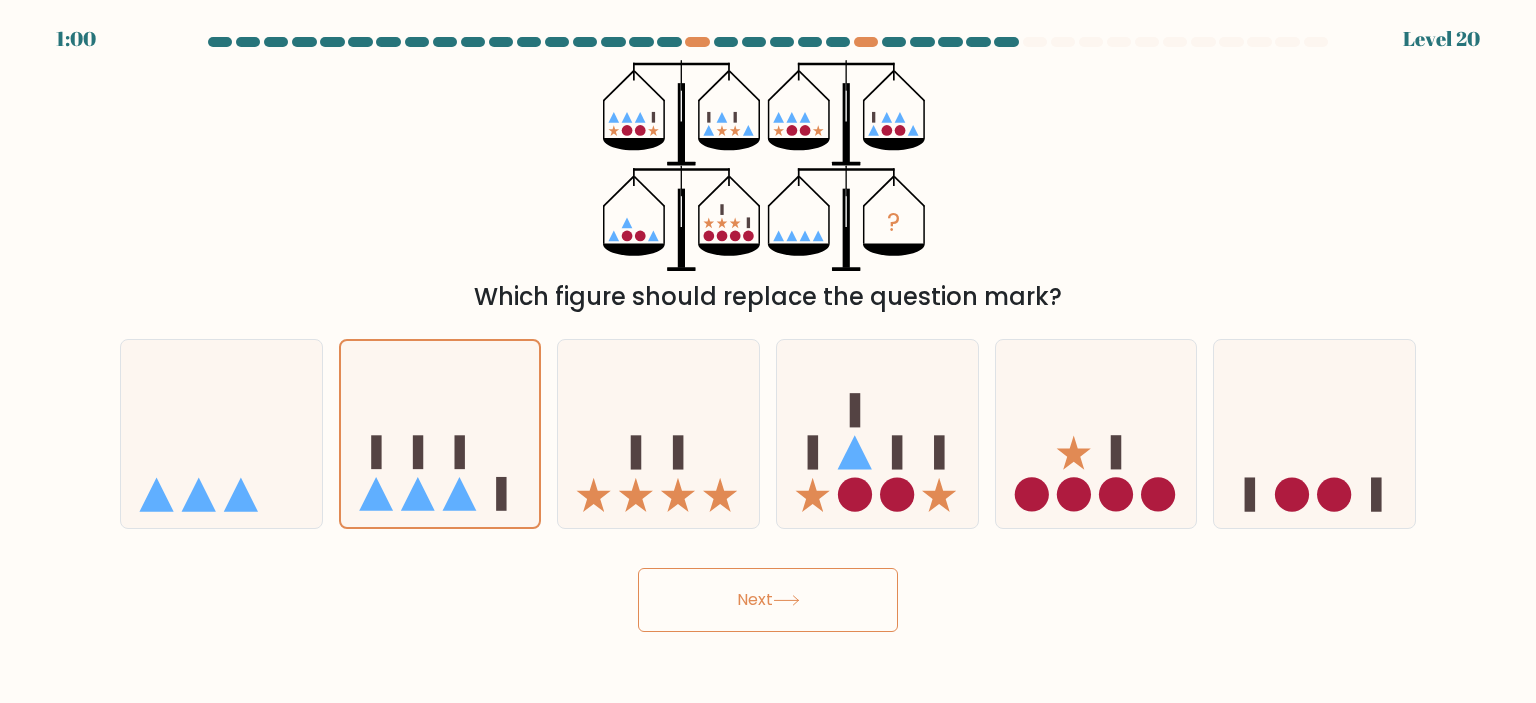 click on "Next" at bounding box center (768, 600) 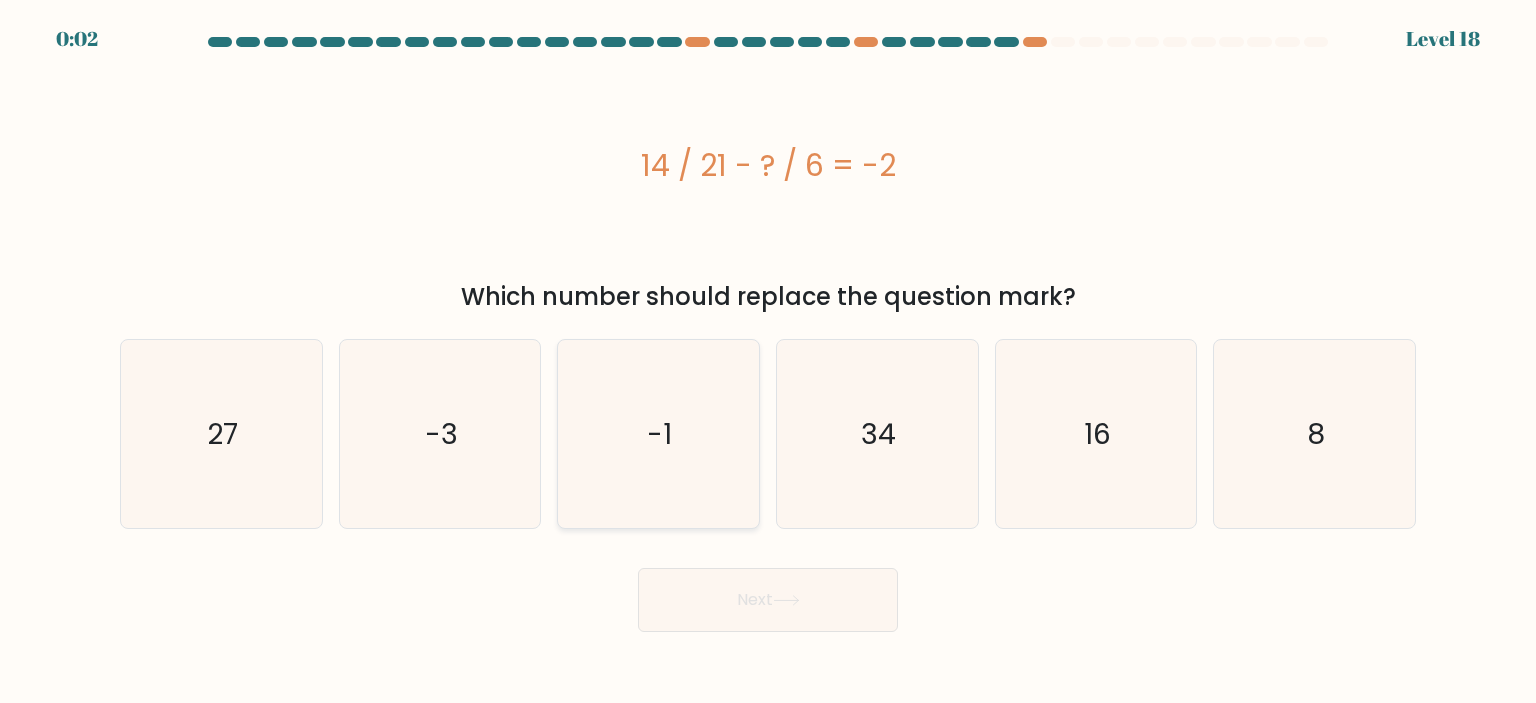 click on "-1" 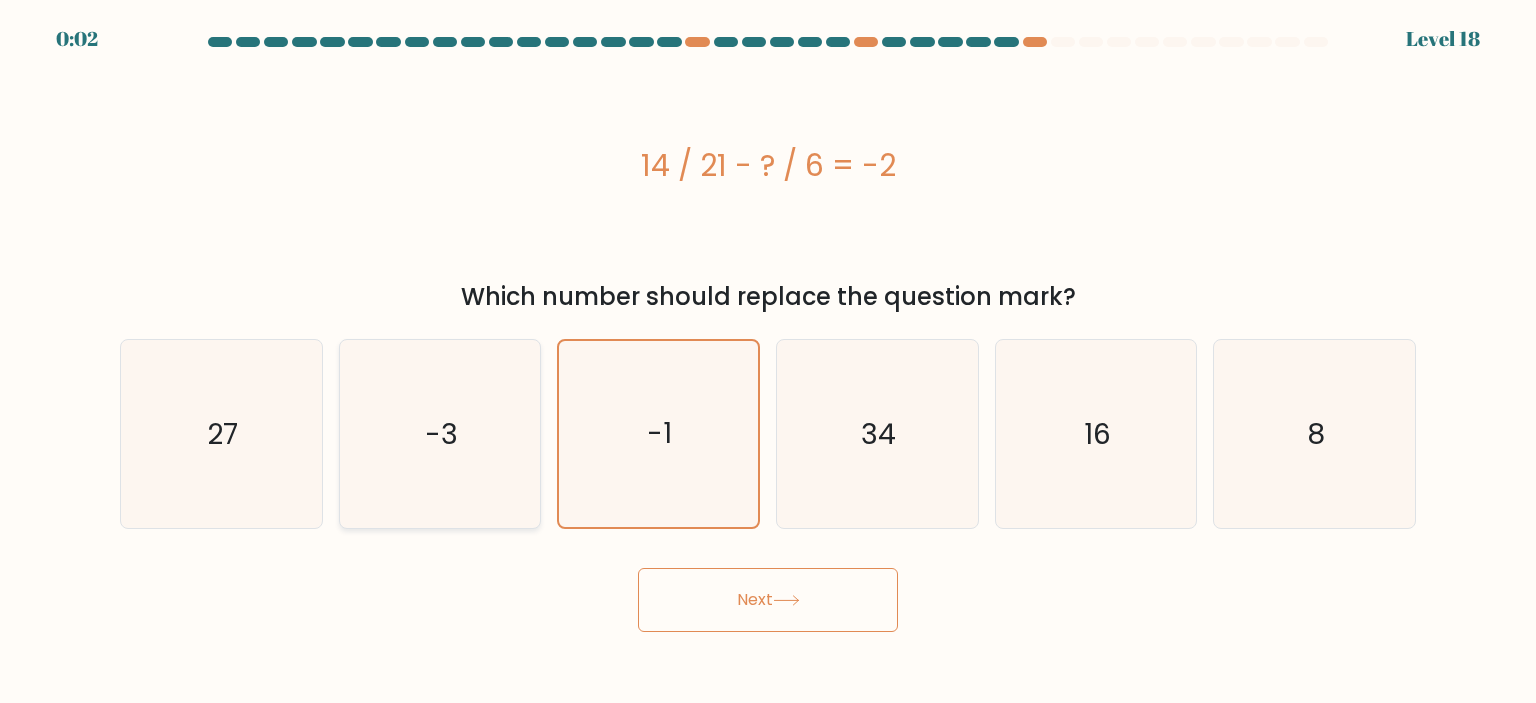 click on "-3" 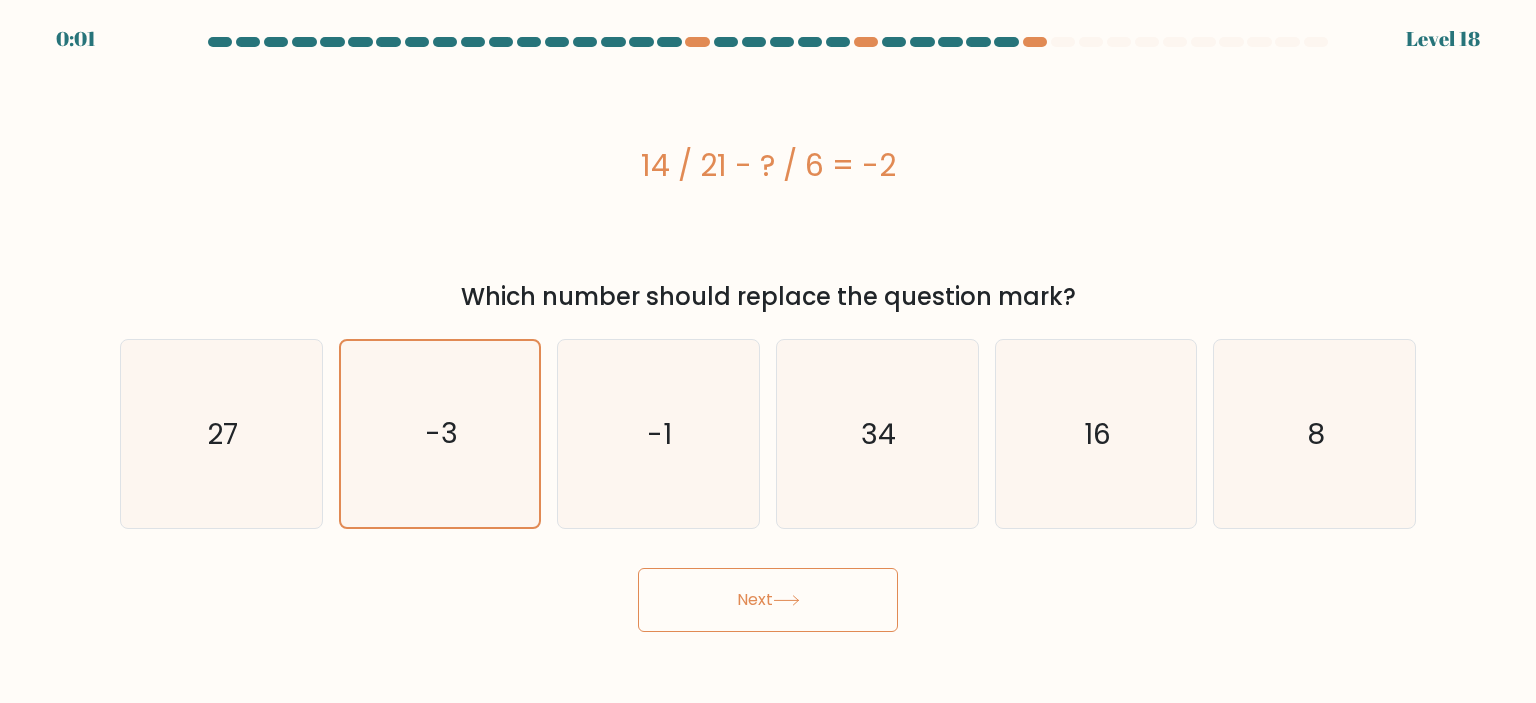 click on "Next" at bounding box center [768, 600] 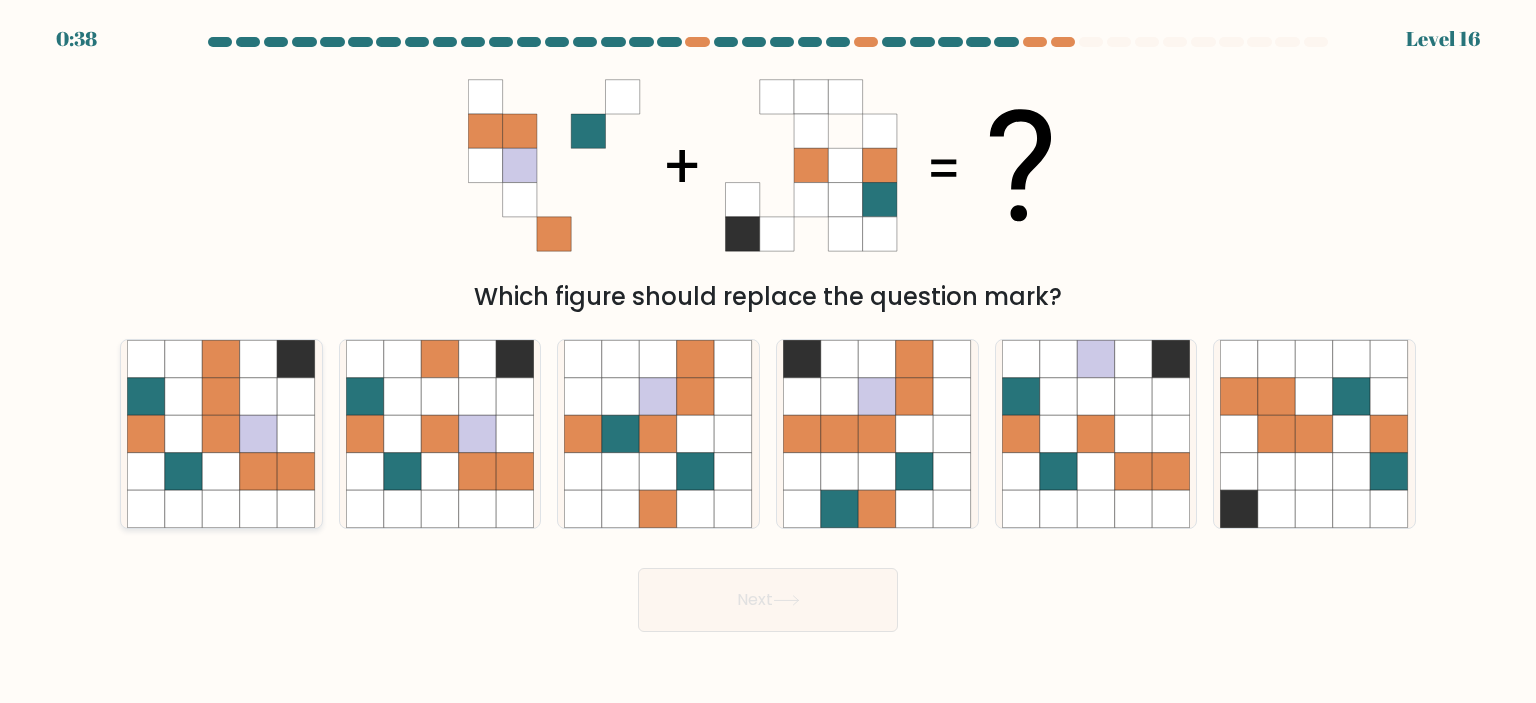 click 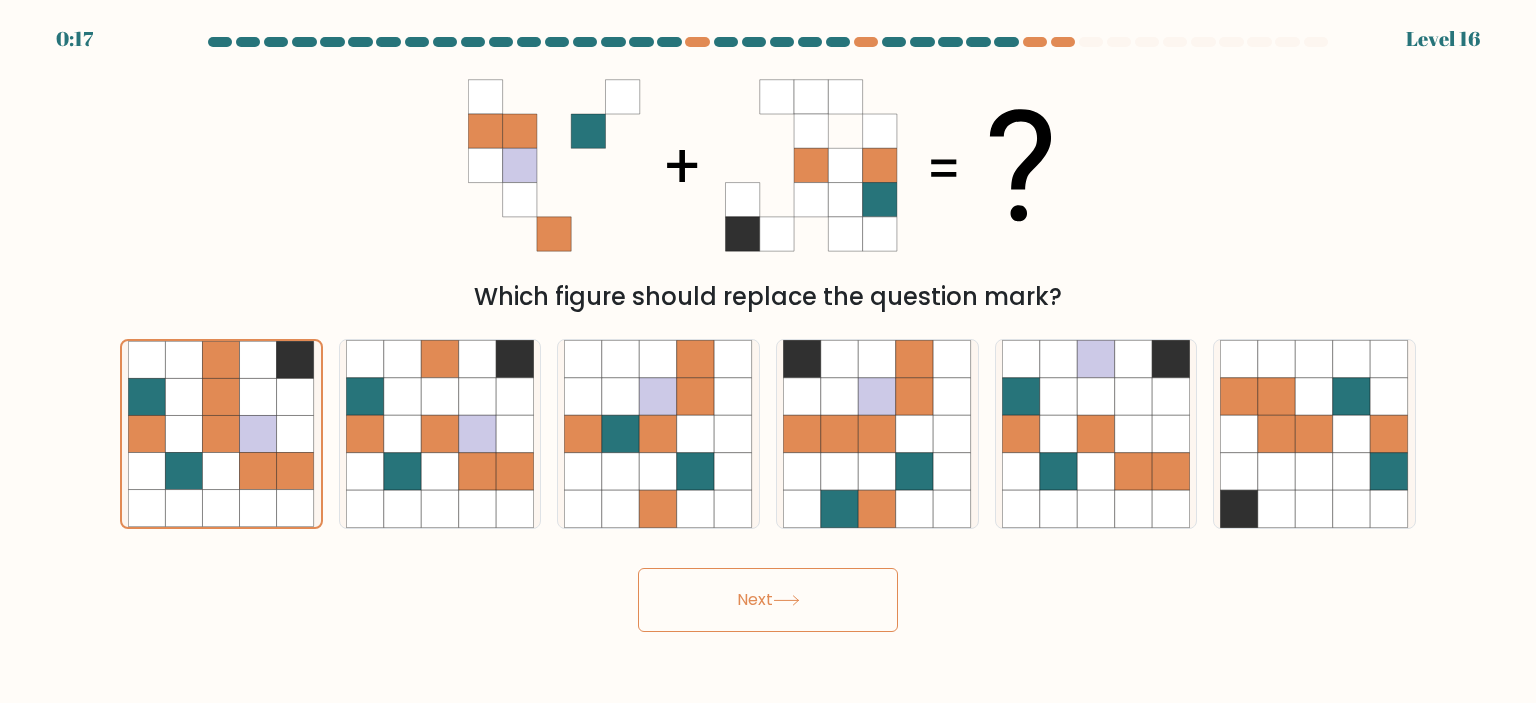 click on "Next" at bounding box center (768, 600) 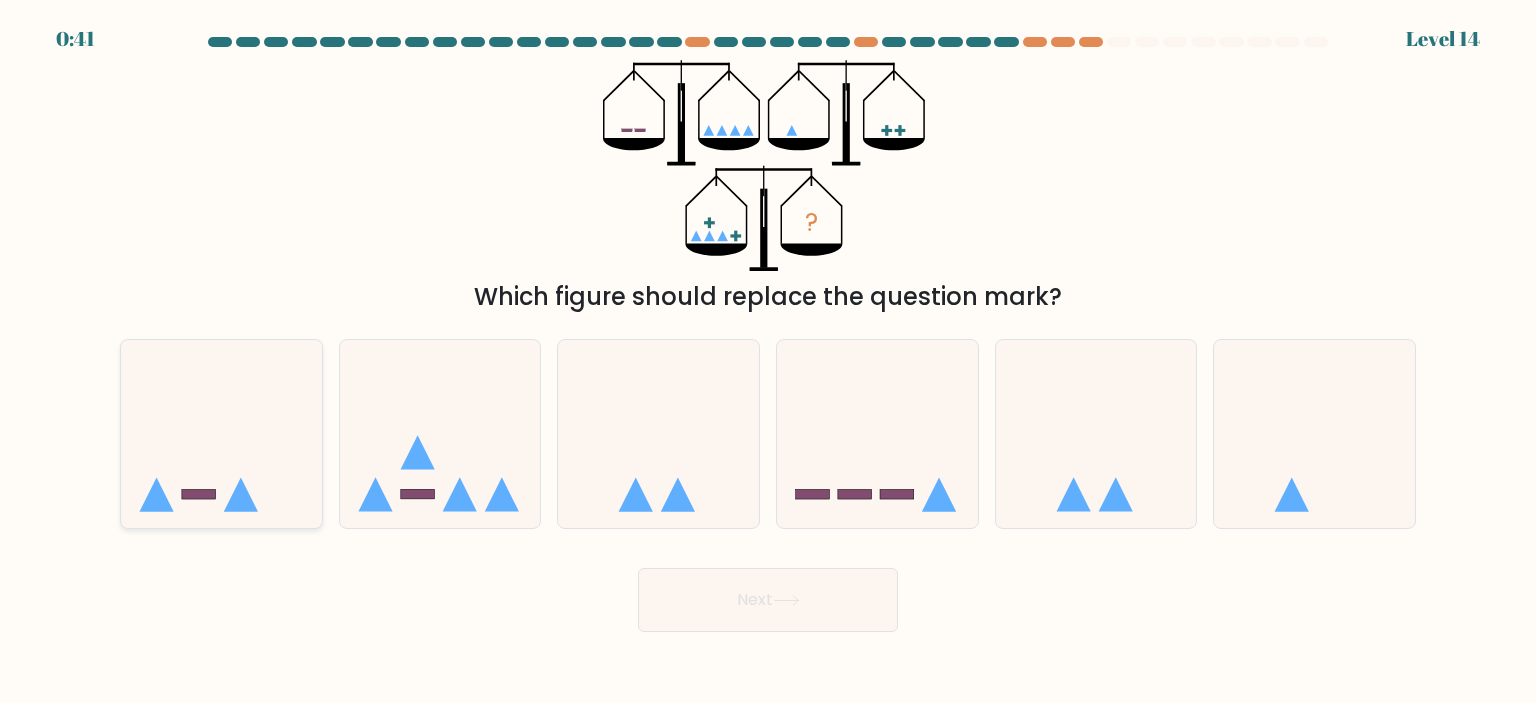 click 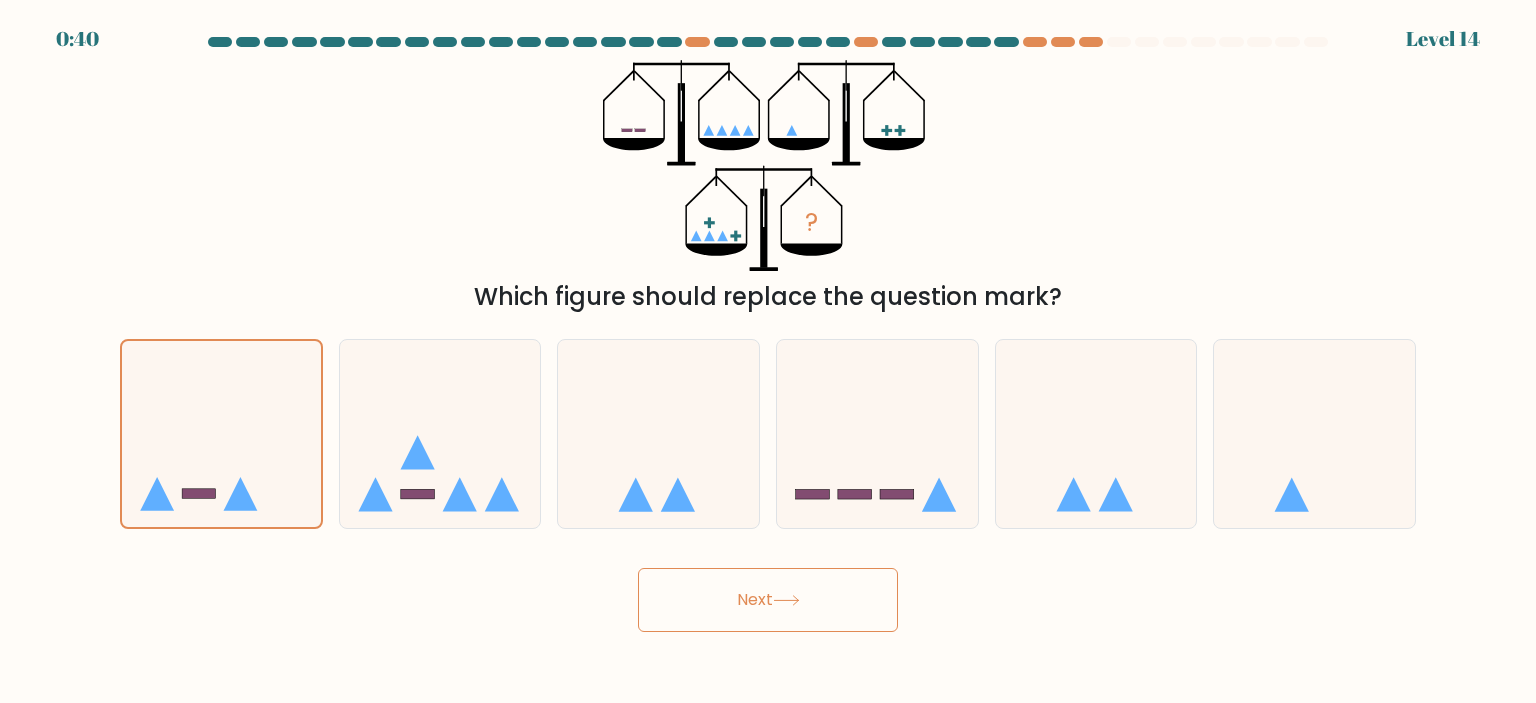 click on "Next" at bounding box center (768, 600) 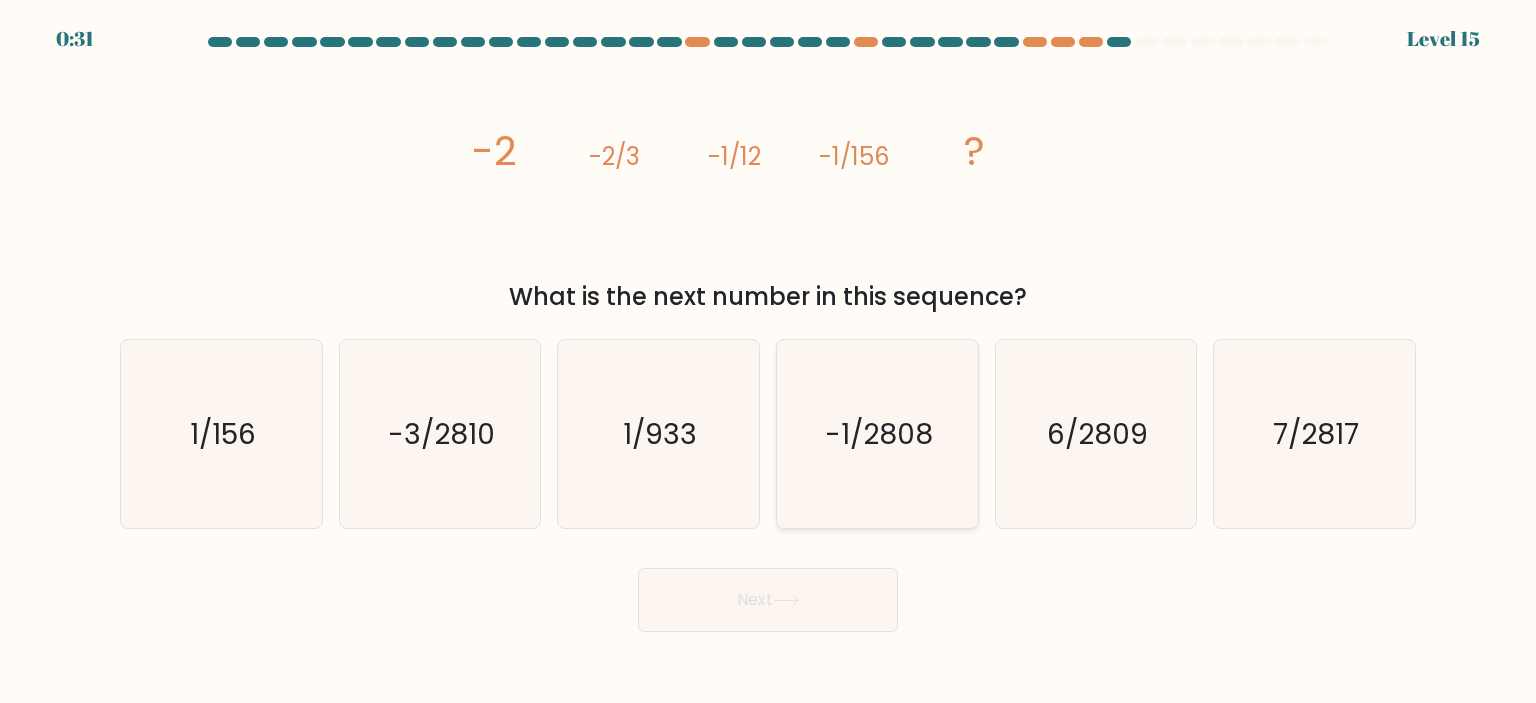 click on "-1/2808" 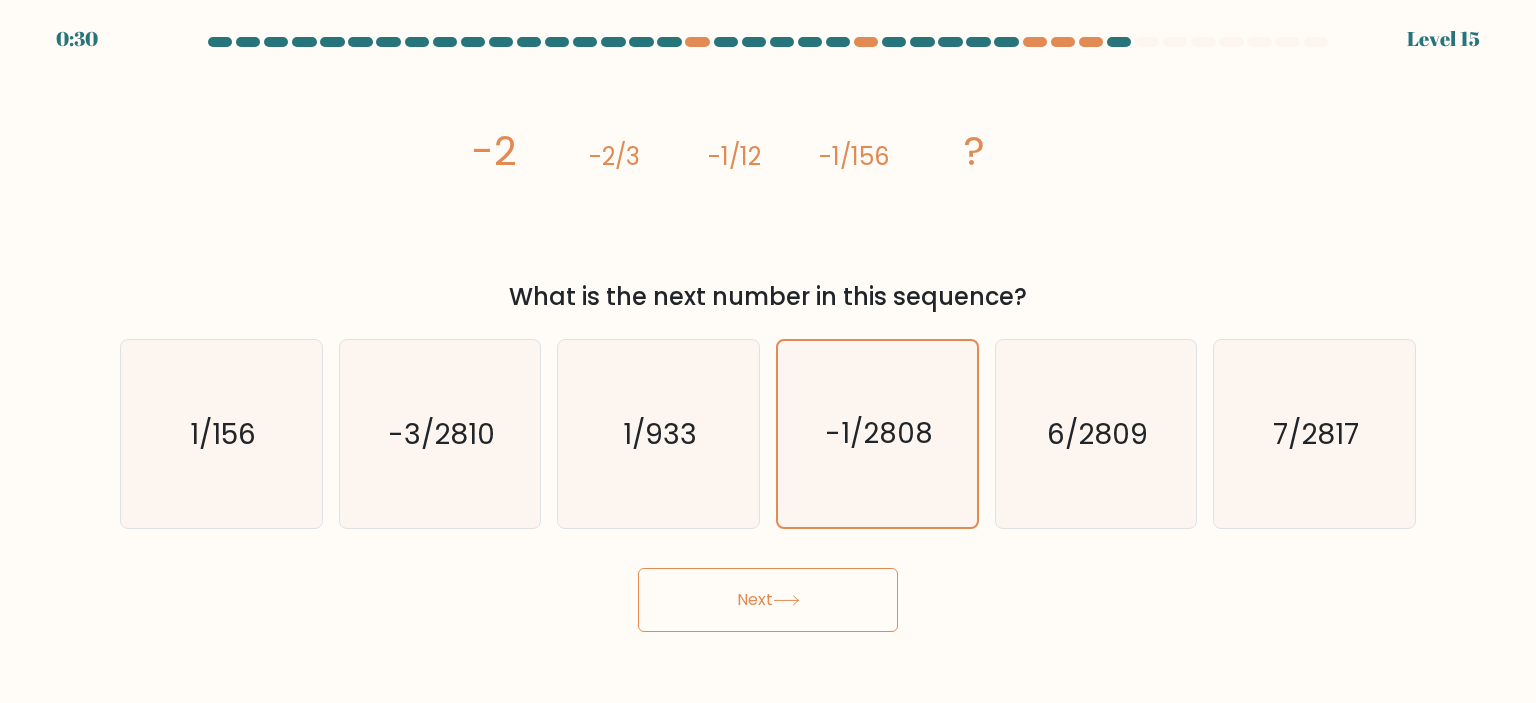 click 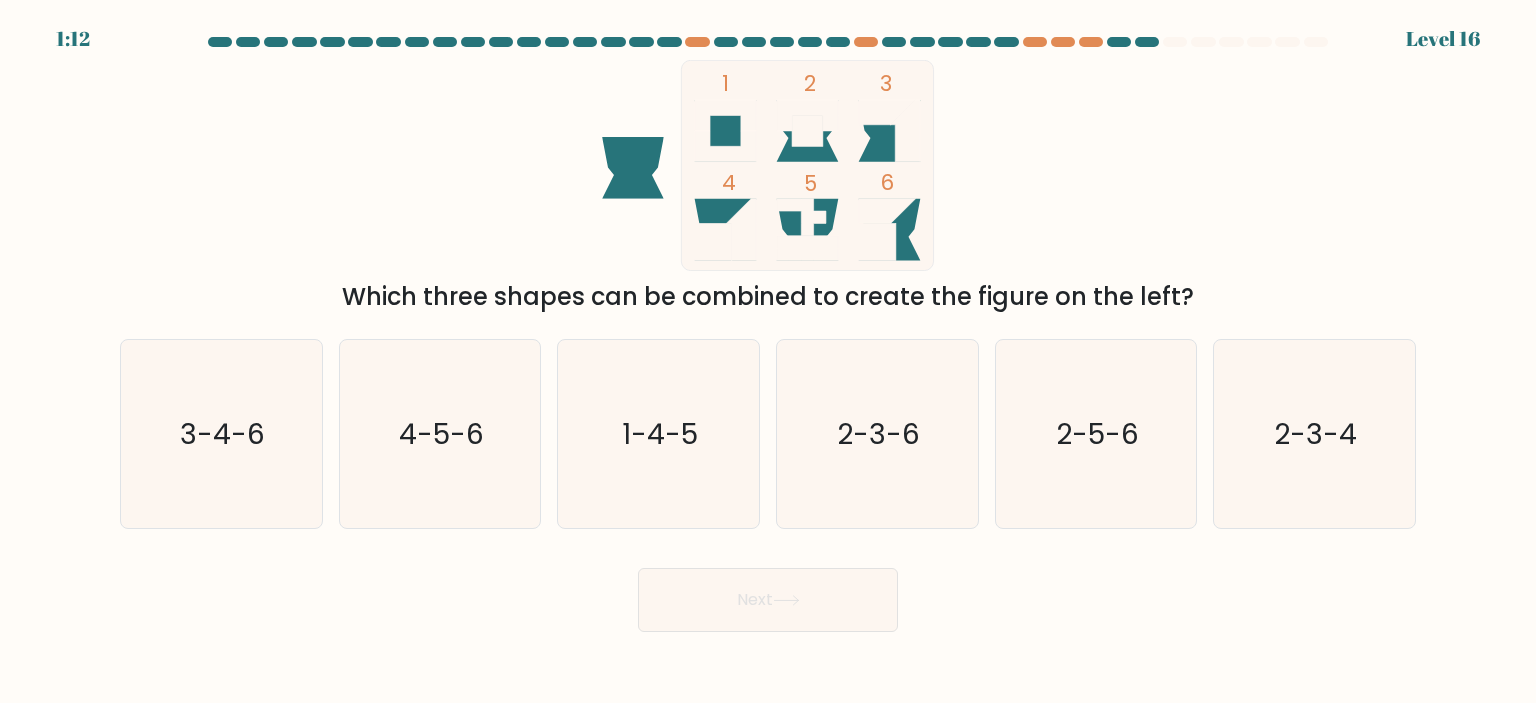 click 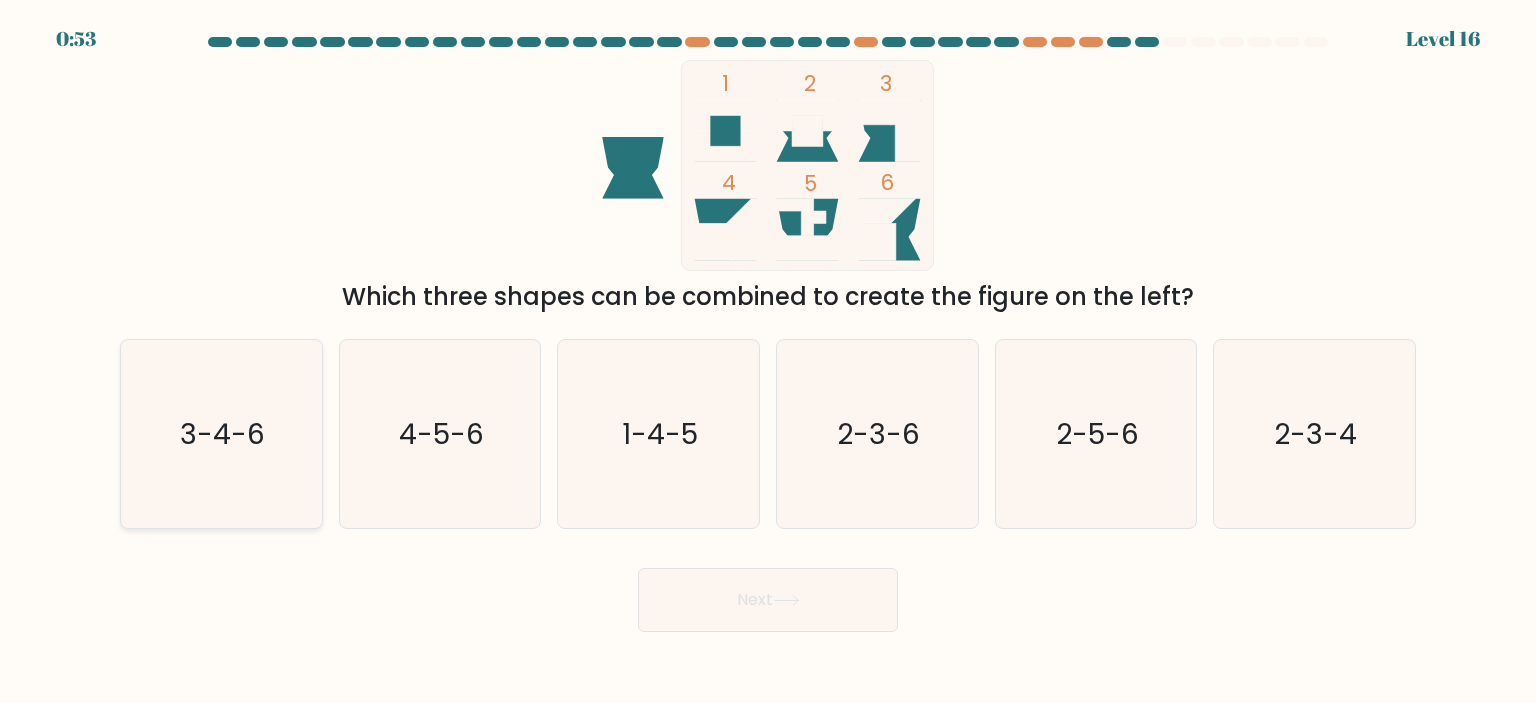 click on "3-4-6" 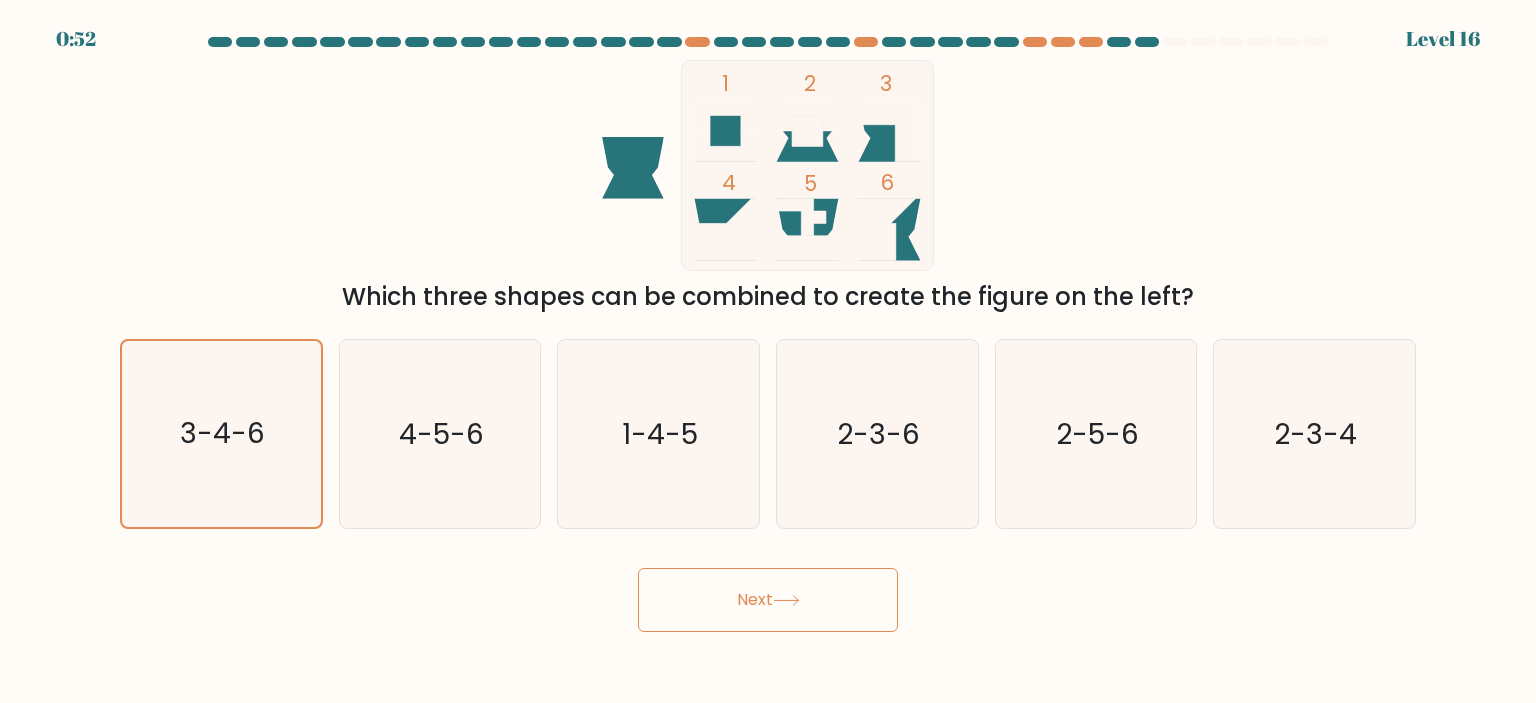 click on "Next" at bounding box center [768, 600] 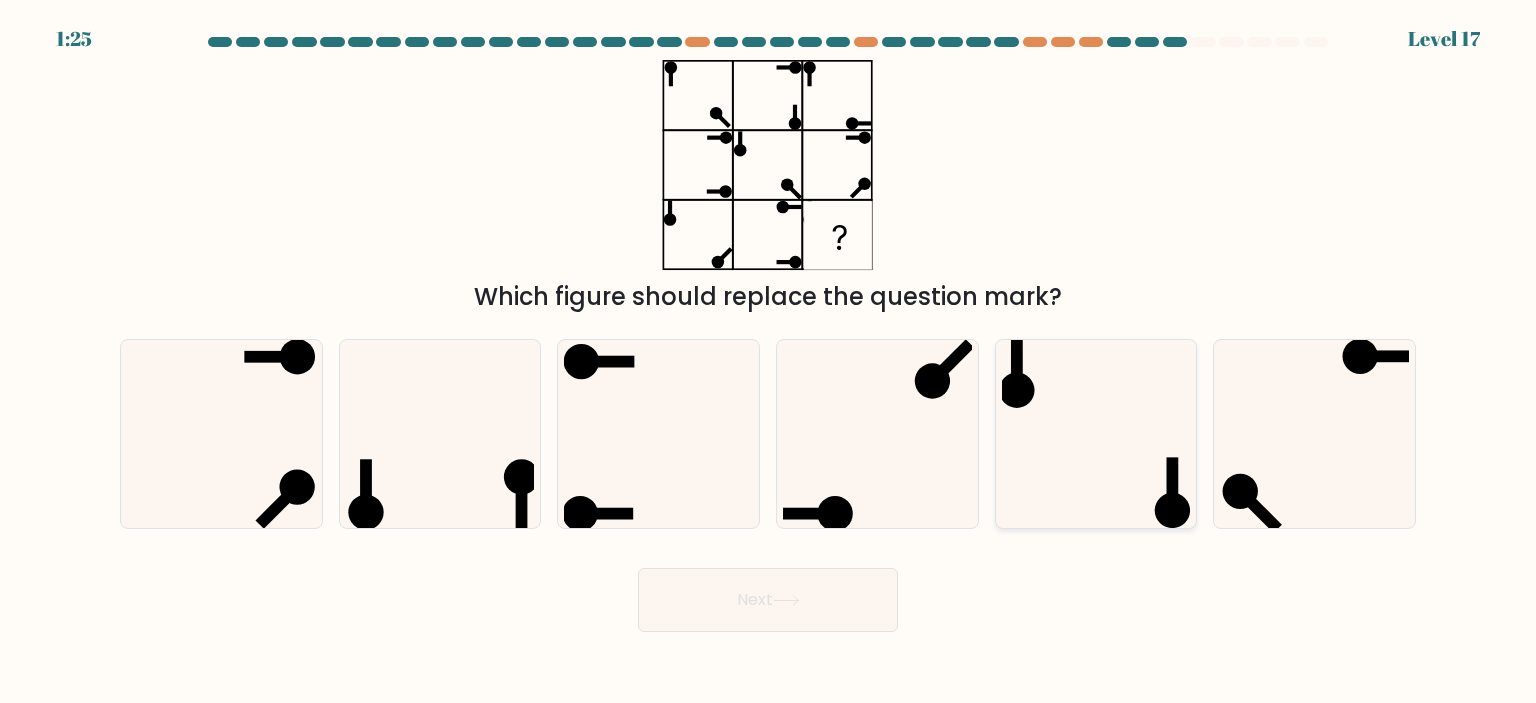 click 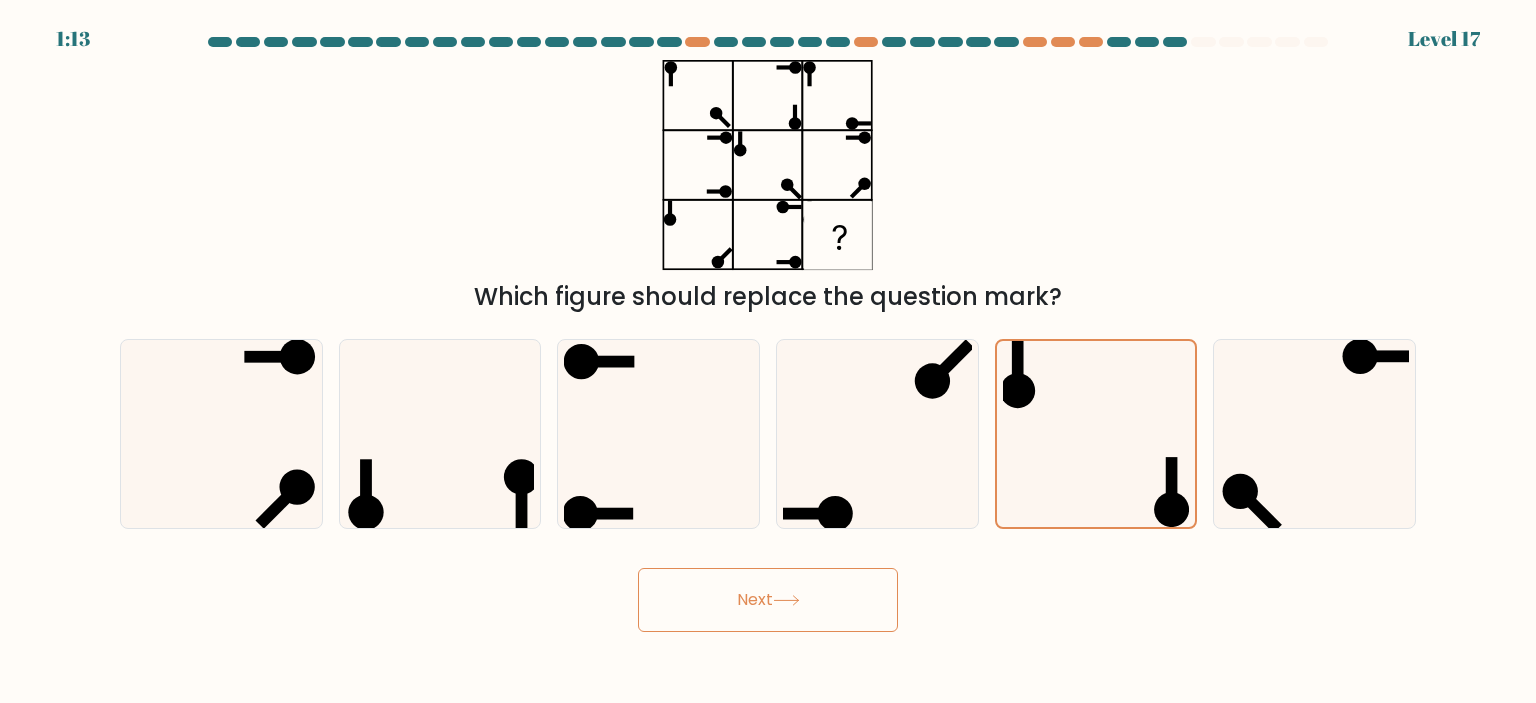 click on "Next" at bounding box center [768, 600] 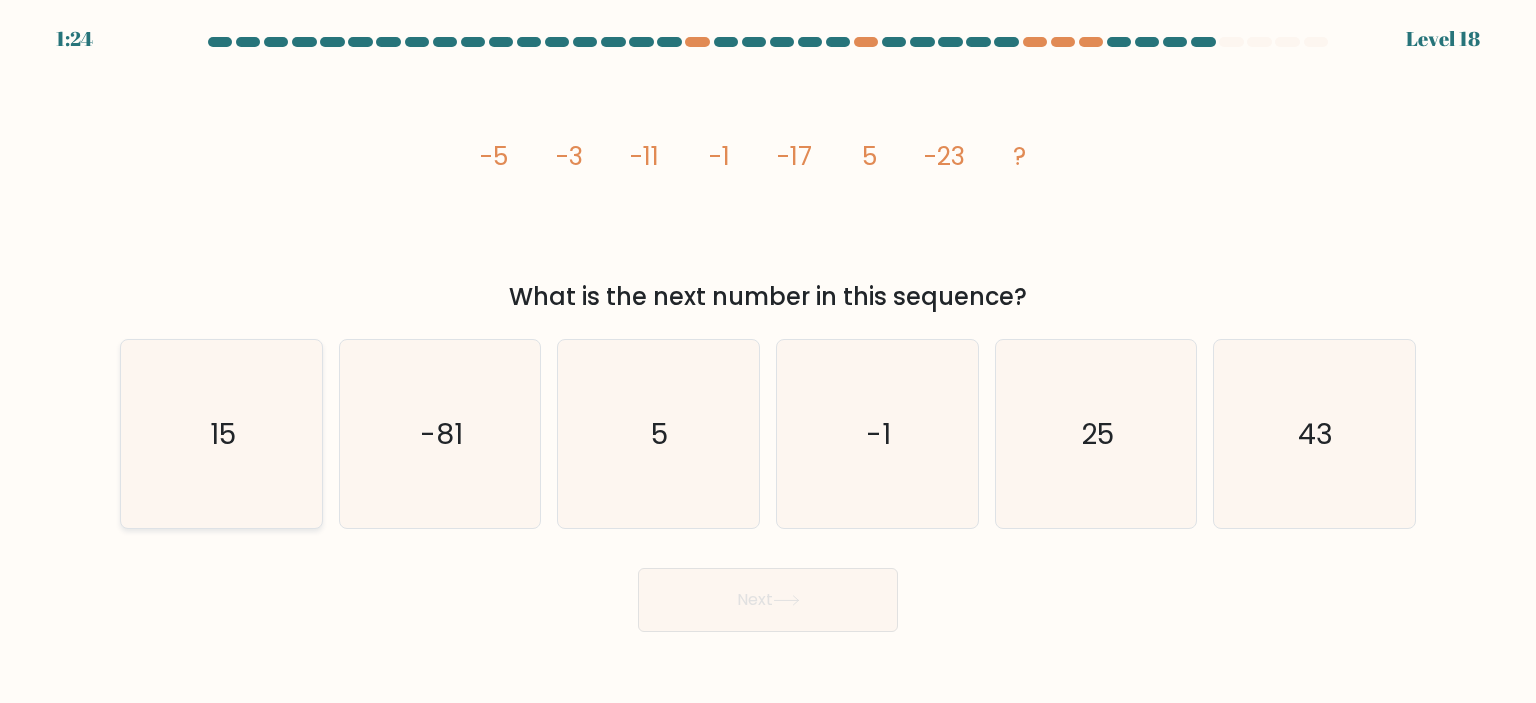 click on "15" 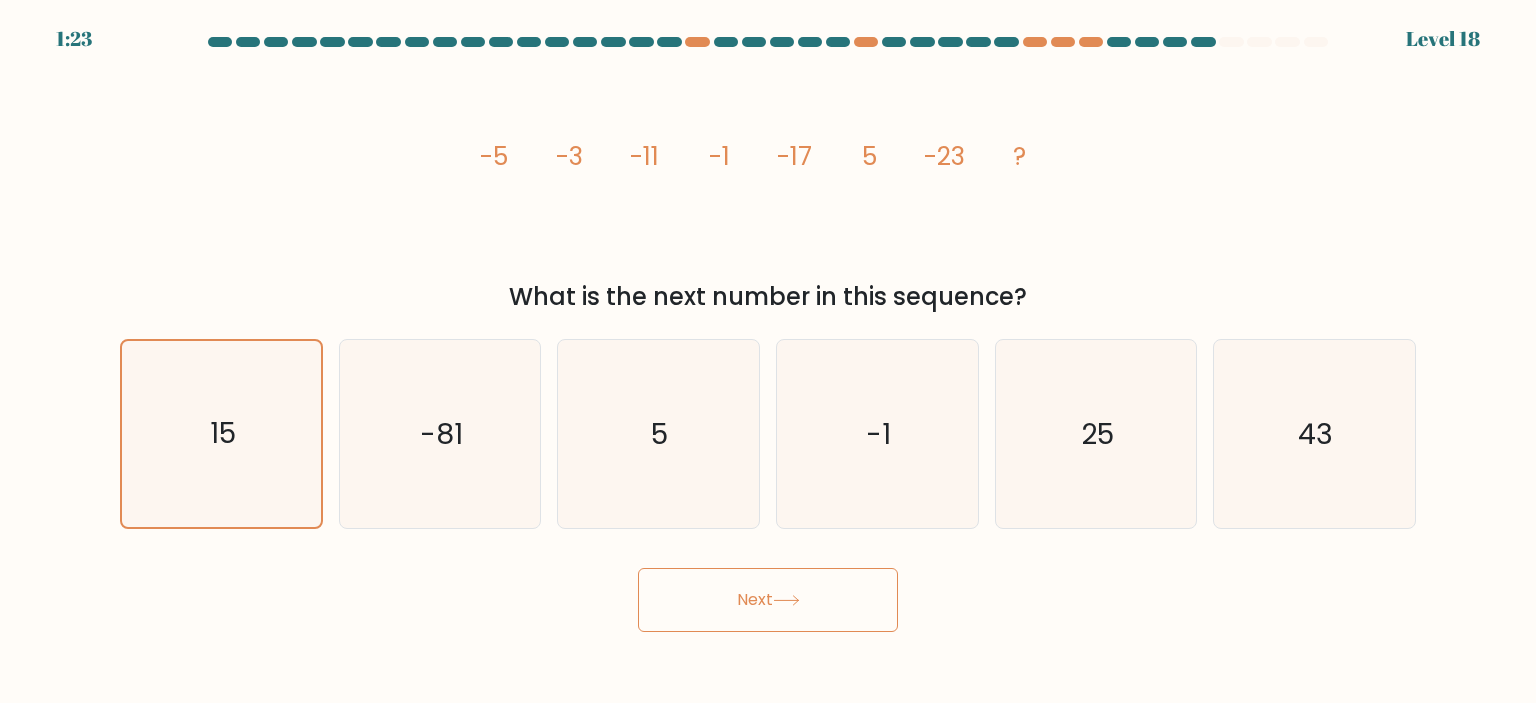click on "Next" at bounding box center [768, 600] 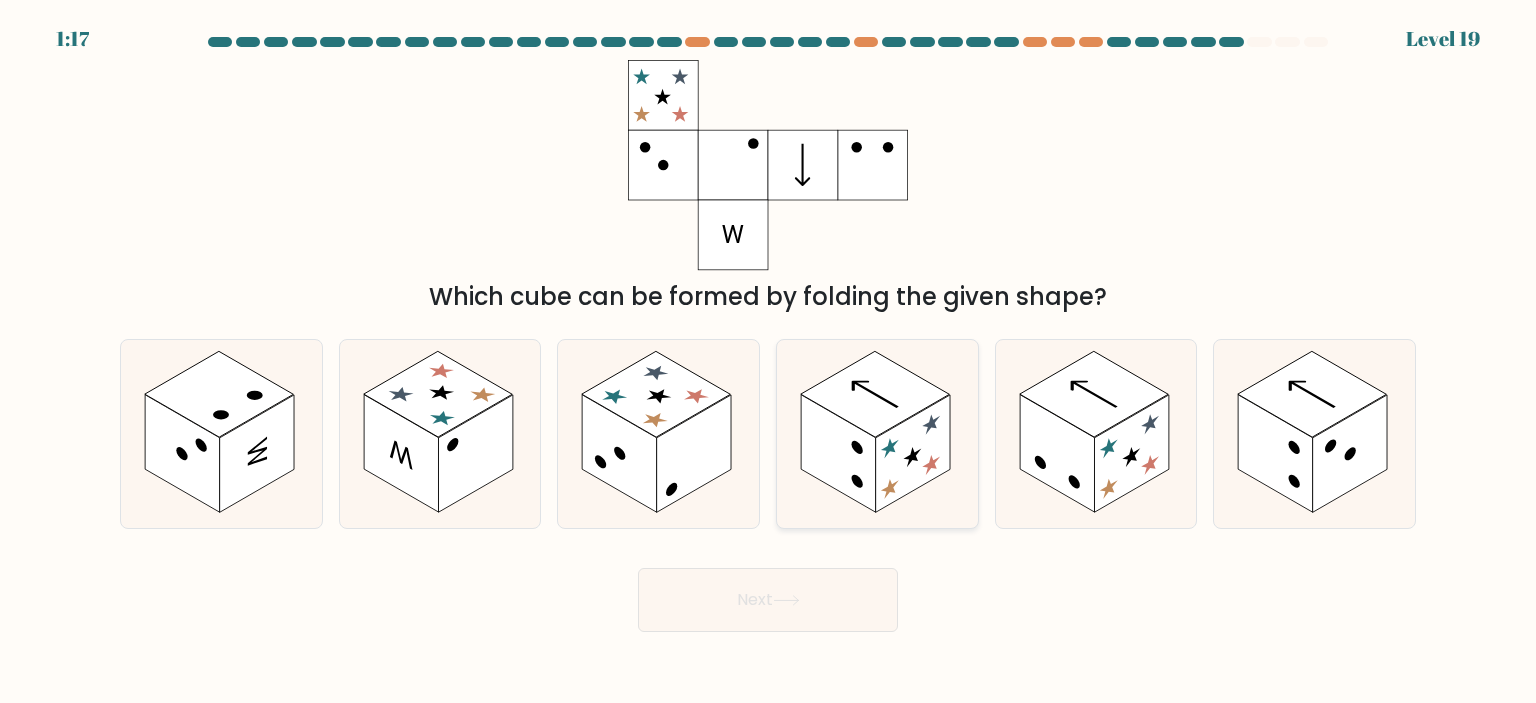 click 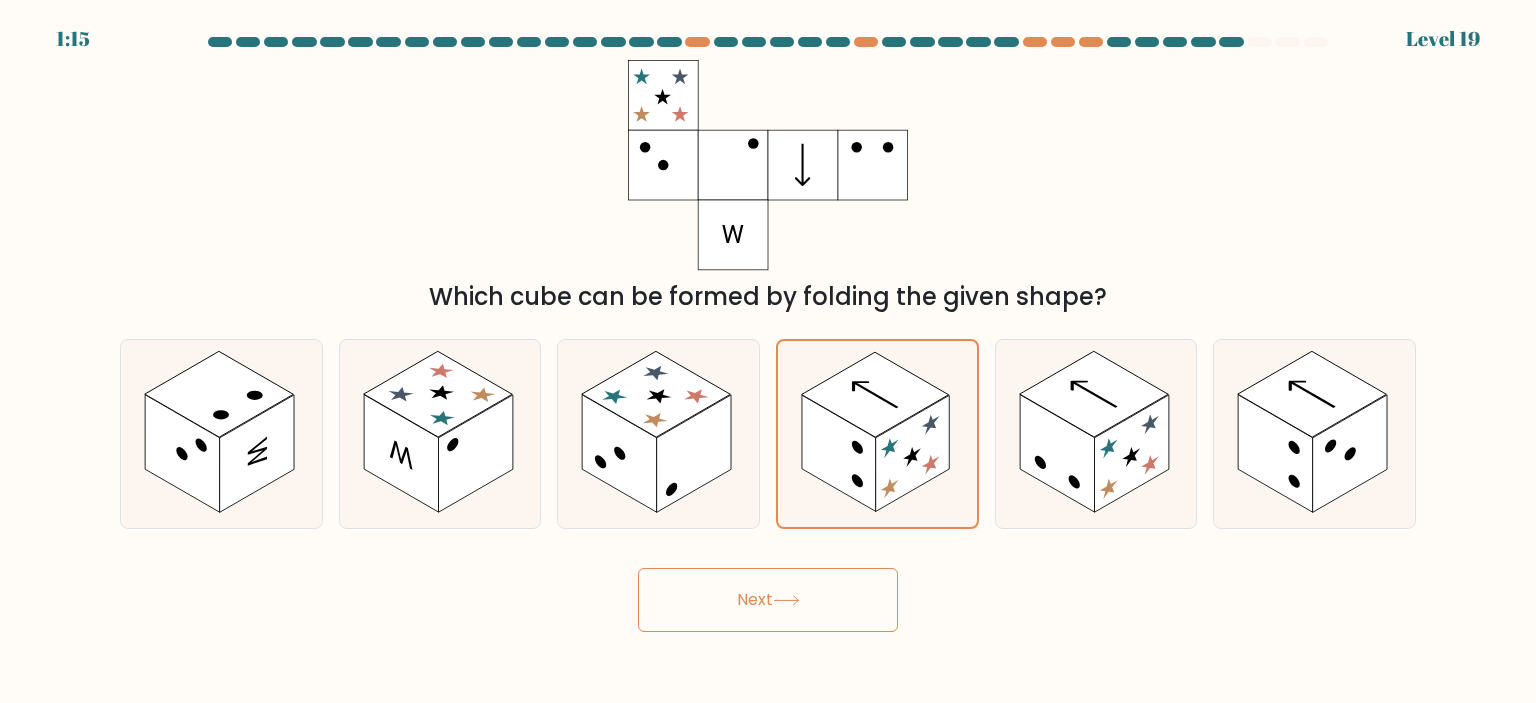 click on "Next" at bounding box center (768, 600) 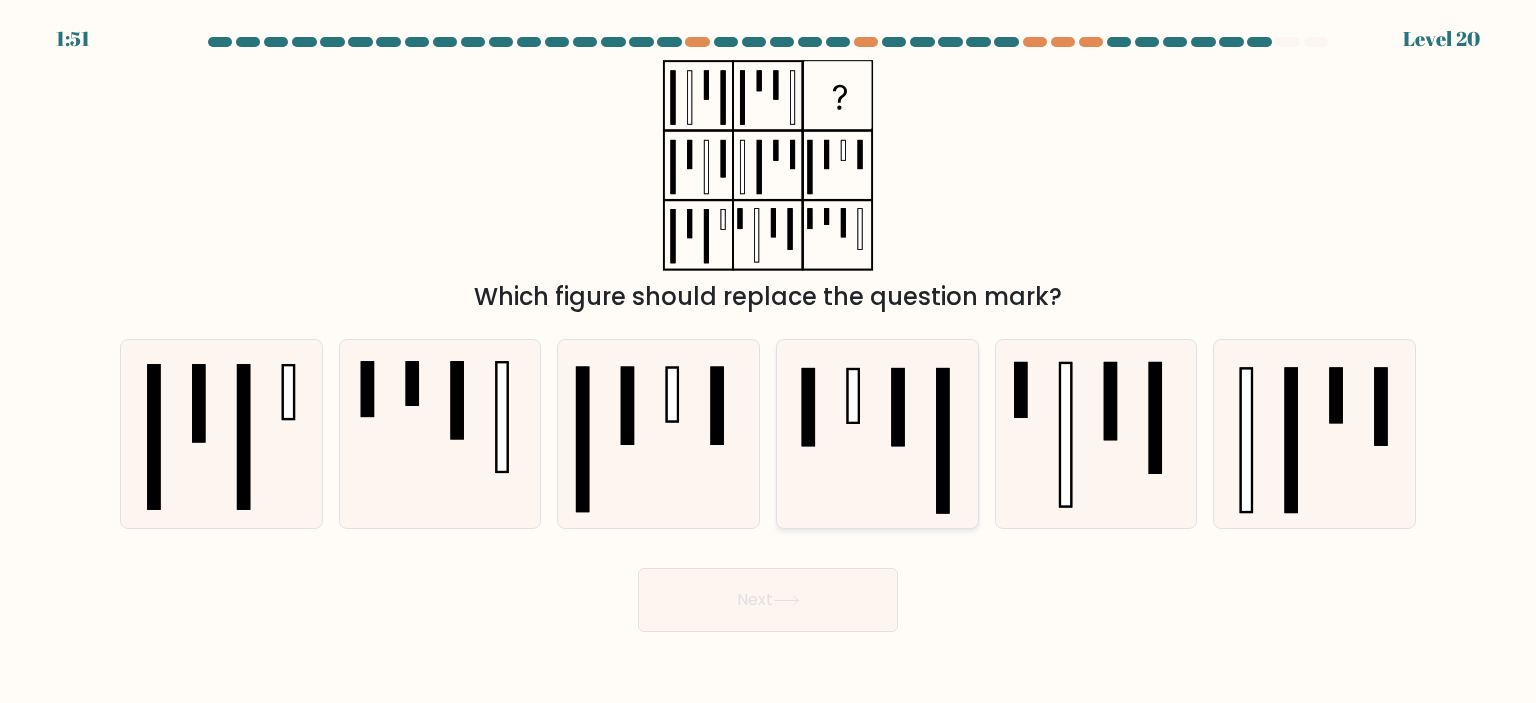 click 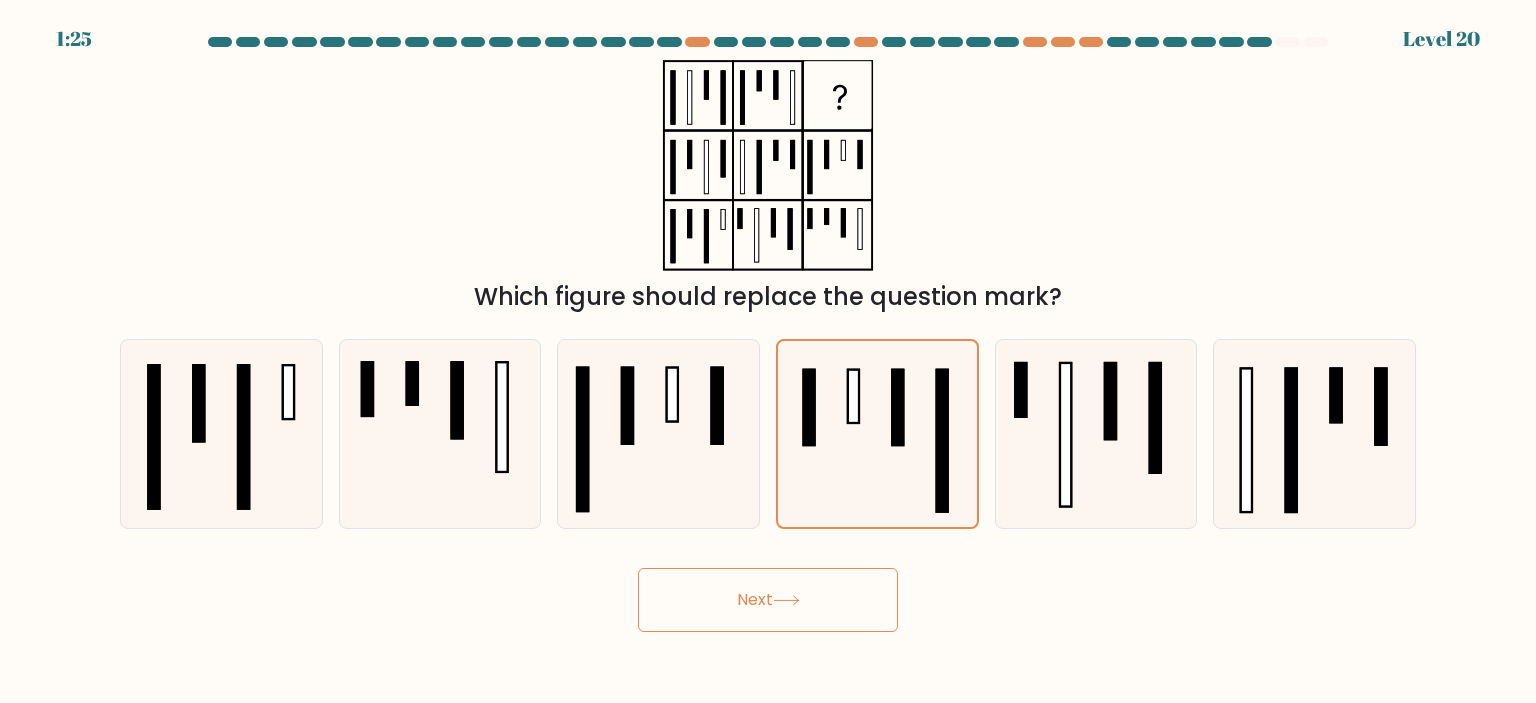 click on "Next" at bounding box center (768, 600) 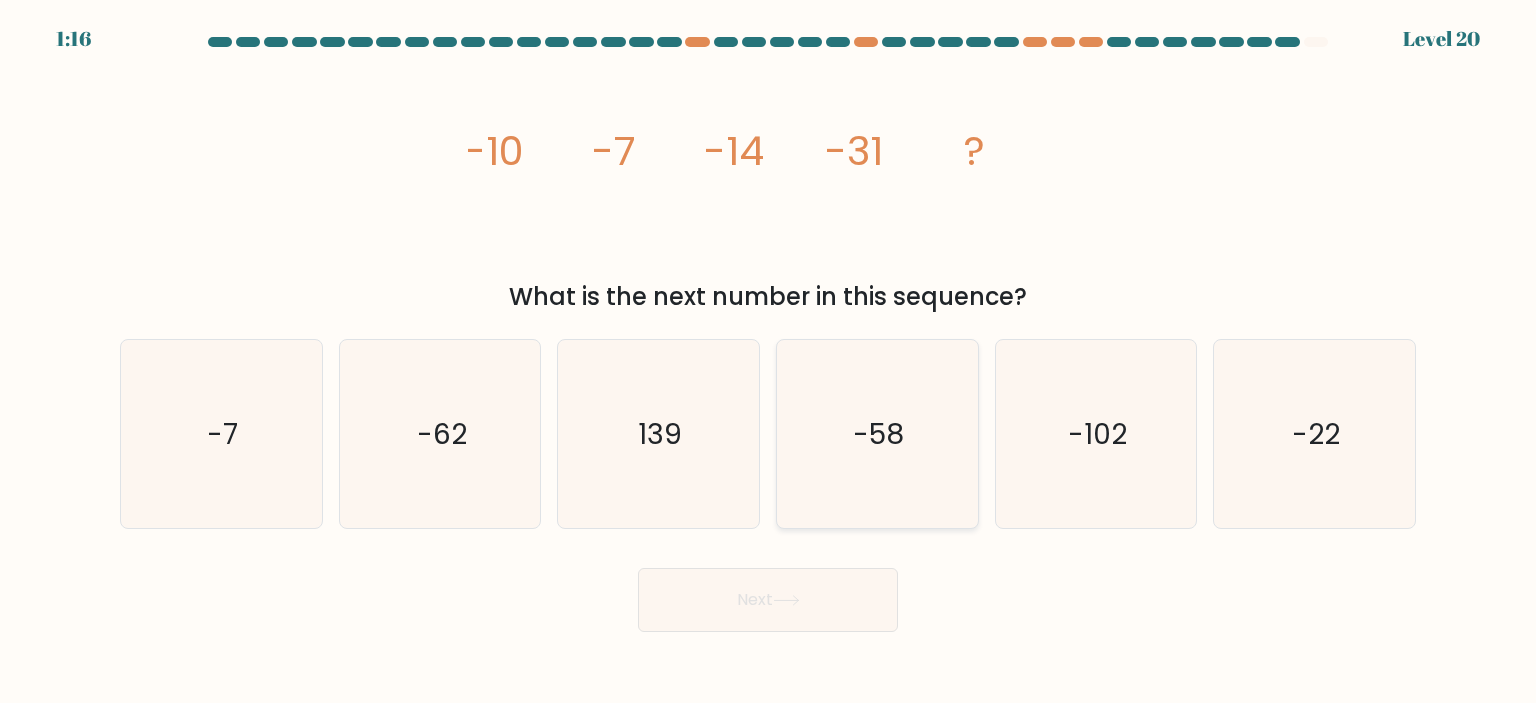 click on "-58" 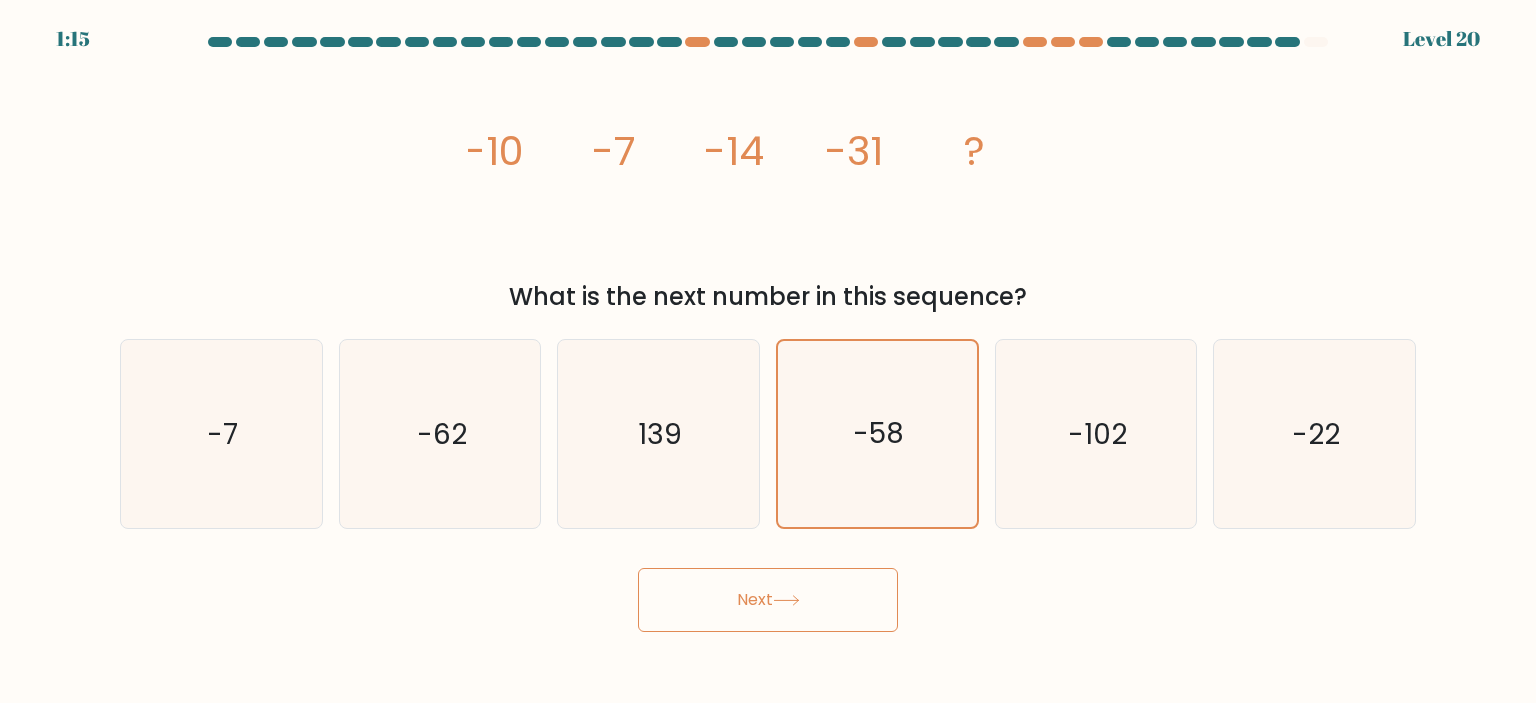 click on "Next" at bounding box center (768, 600) 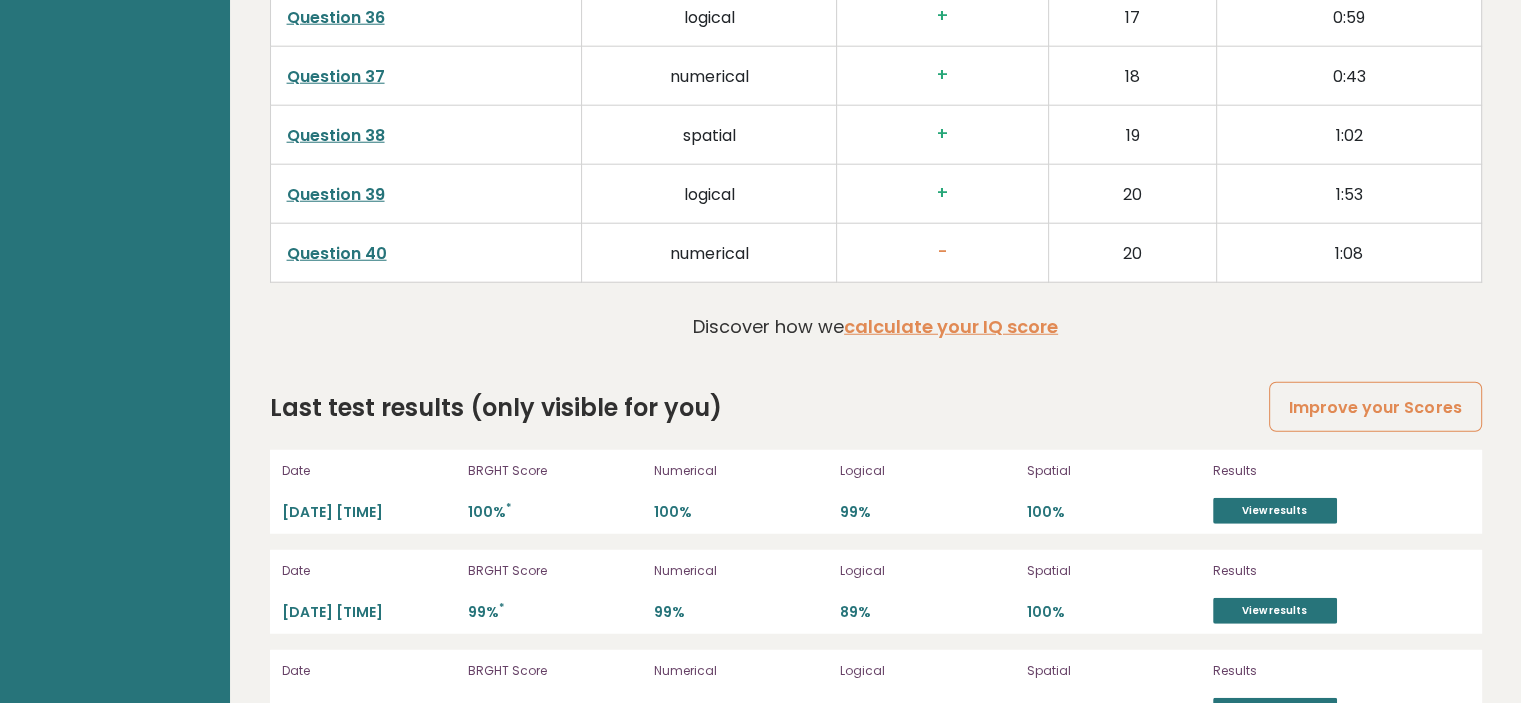 scroll, scrollTop: 5284, scrollLeft: 0, axis: vertical 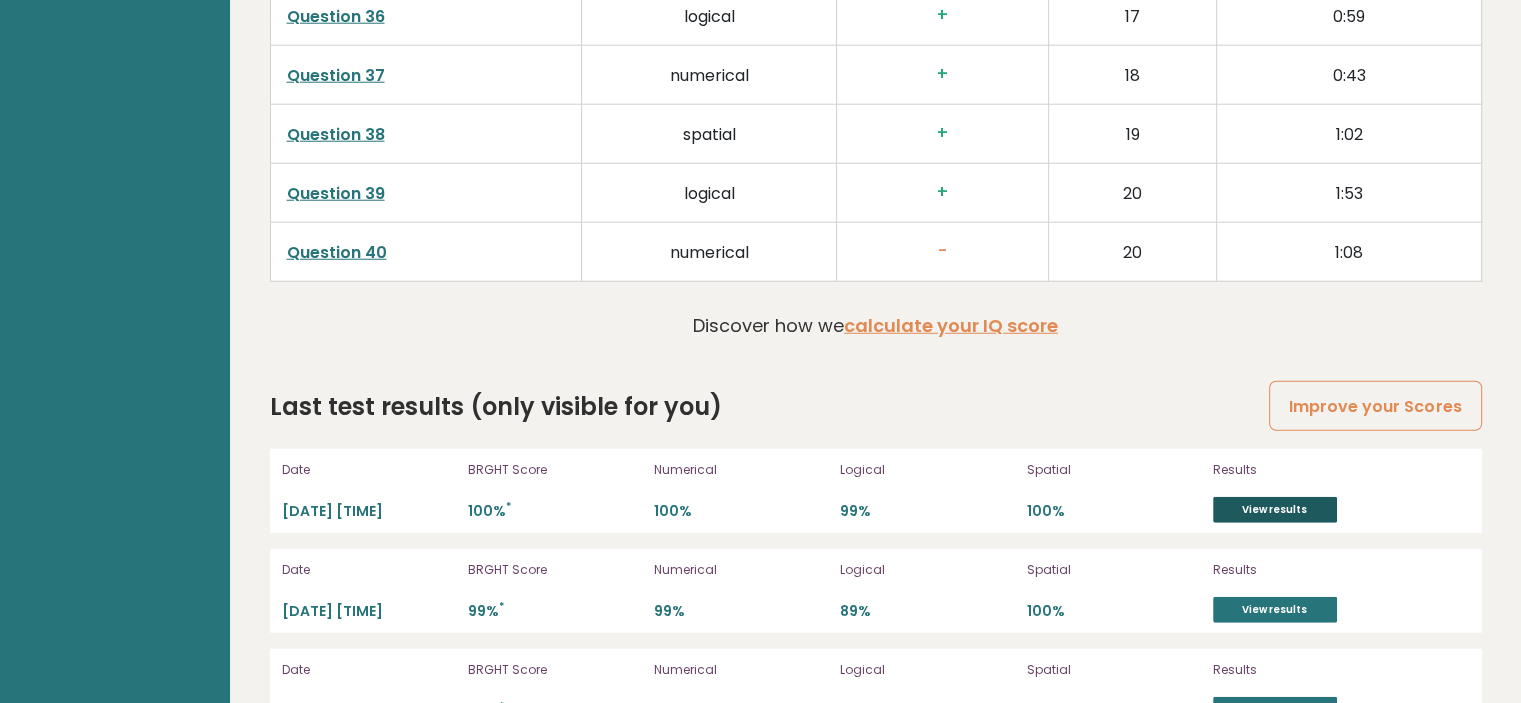 click on "View results" at bounding box center [1275, 510] 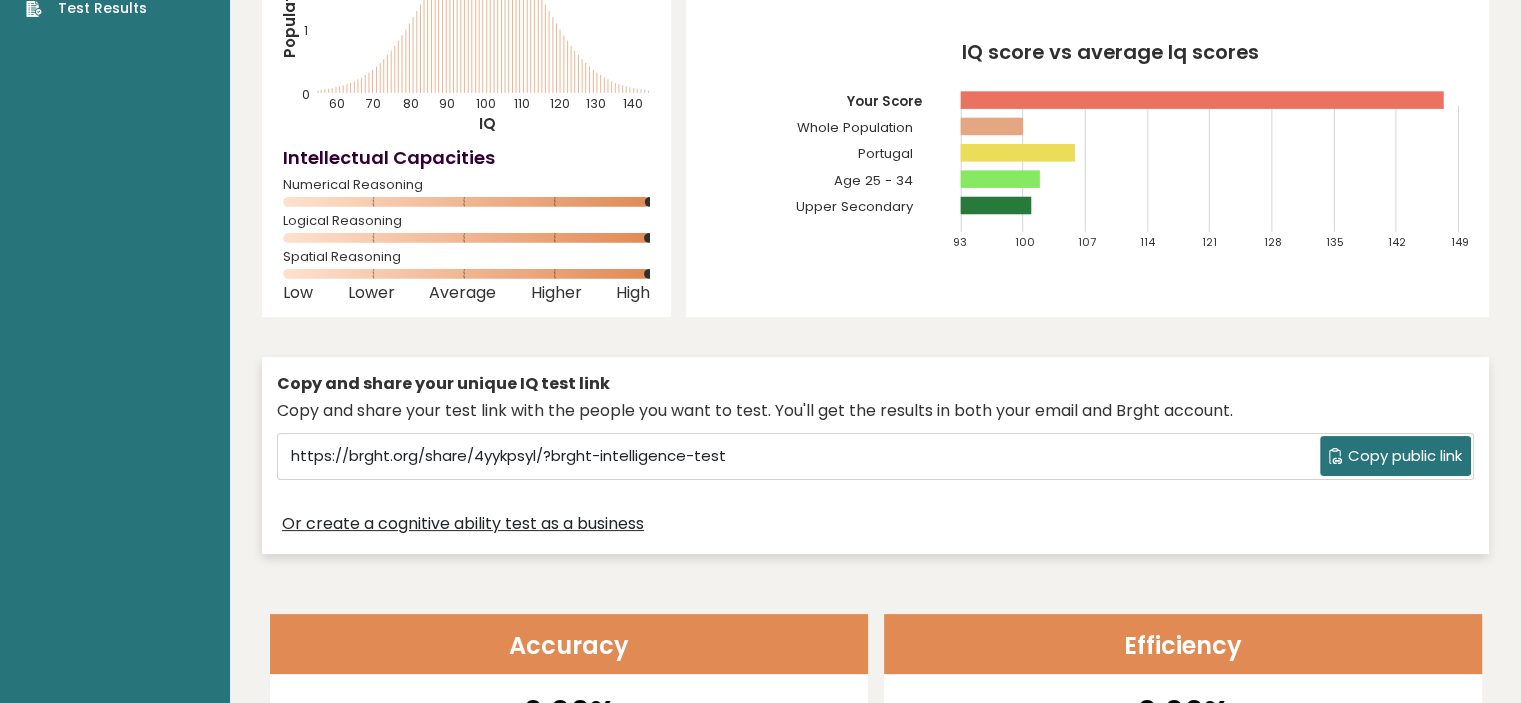 scroll, scrollTop: 0, scrollLeft: 0, axis: both 